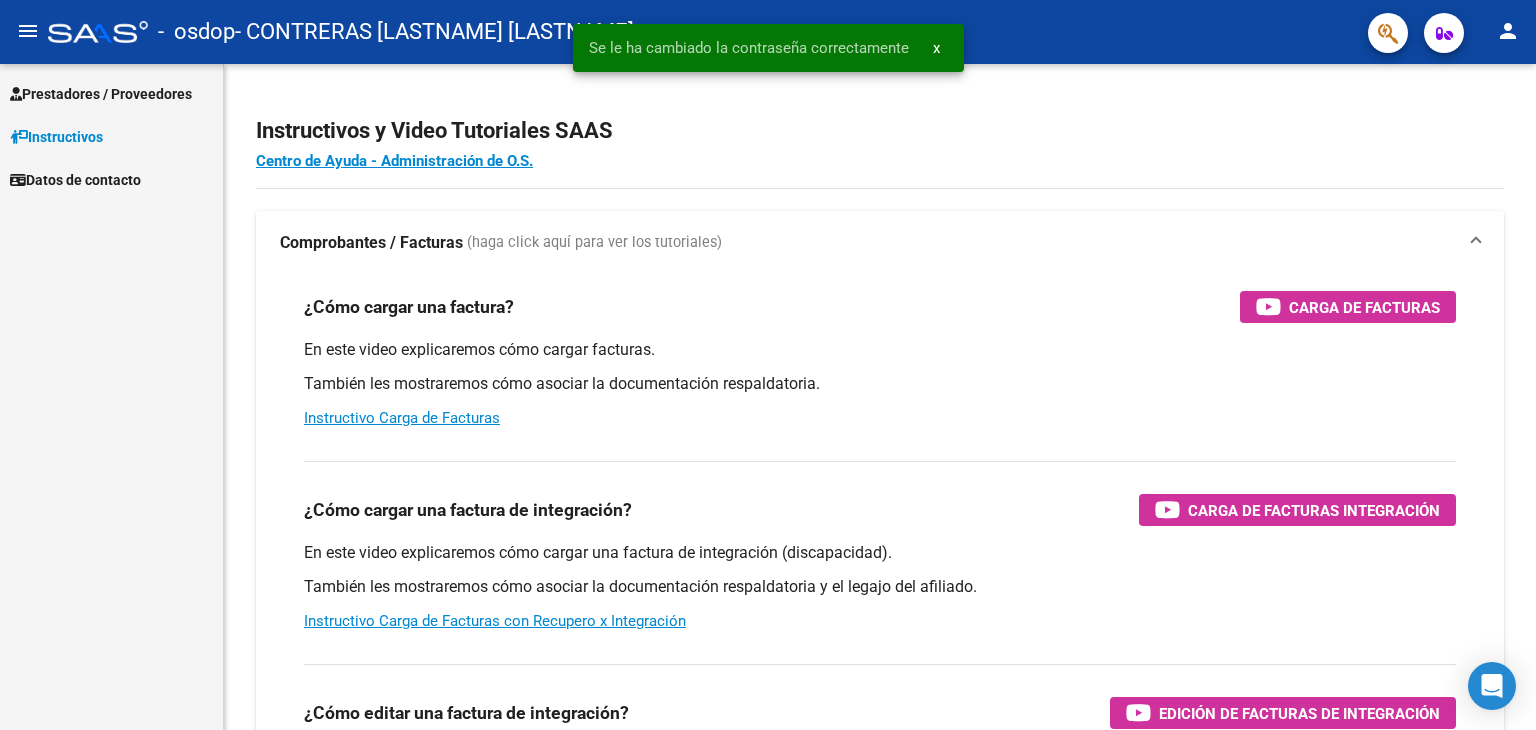 scroll, scrollTop: 0, scrollLeft: 0, axis: both 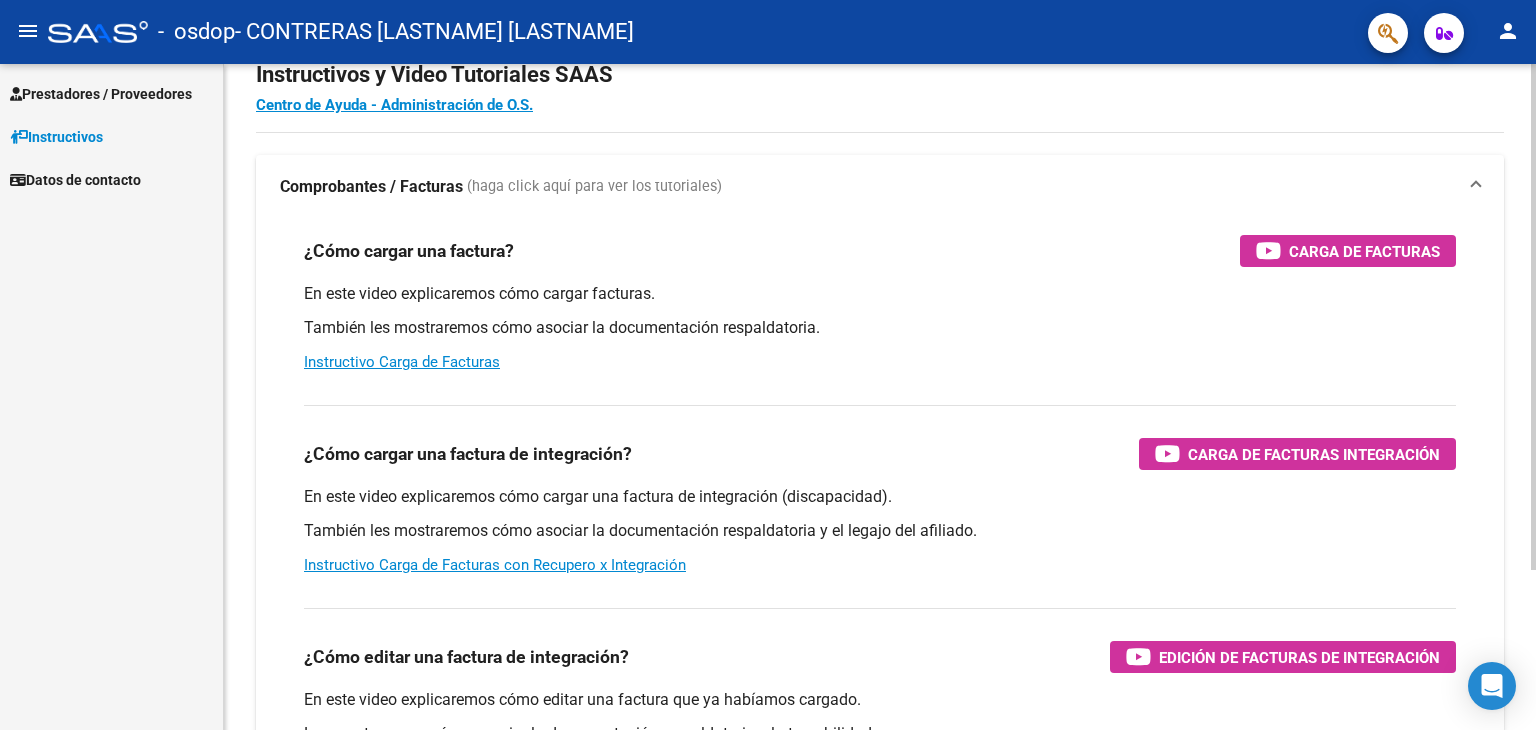 click on "Instructivos y Video Tutoriales SAAS Centro de Ayuda - Administración de O.S. Comprobantes / Facturas     (haga click aquí para ver los tutoriales) ¿Cómo cargar una factura?    Carga de Facturas En este video explicaremos cómo cargar facturas. También les mostraremos cómo asociar la documentación respaldatoria. Instructivo Carga de Facturas ¿Cómo cargar una factura de integración?    Carga de Facturas Integración En este video explicaremos cómo cargar una factura de integración (discapacidad). También les mostraremos cómo asociar la documentación respaldatoria y el legajo del afiliado. Instructivo Carga de Facturas con Recupero x Integración ¿Cómo editar una factura de integración?    Edición de Facturas de integración En este video explicaremos cómo editar una factura que ya habíamos cargado. Les mostraremos cómo asociar la documentación respaldatoria y la trazabilidad." 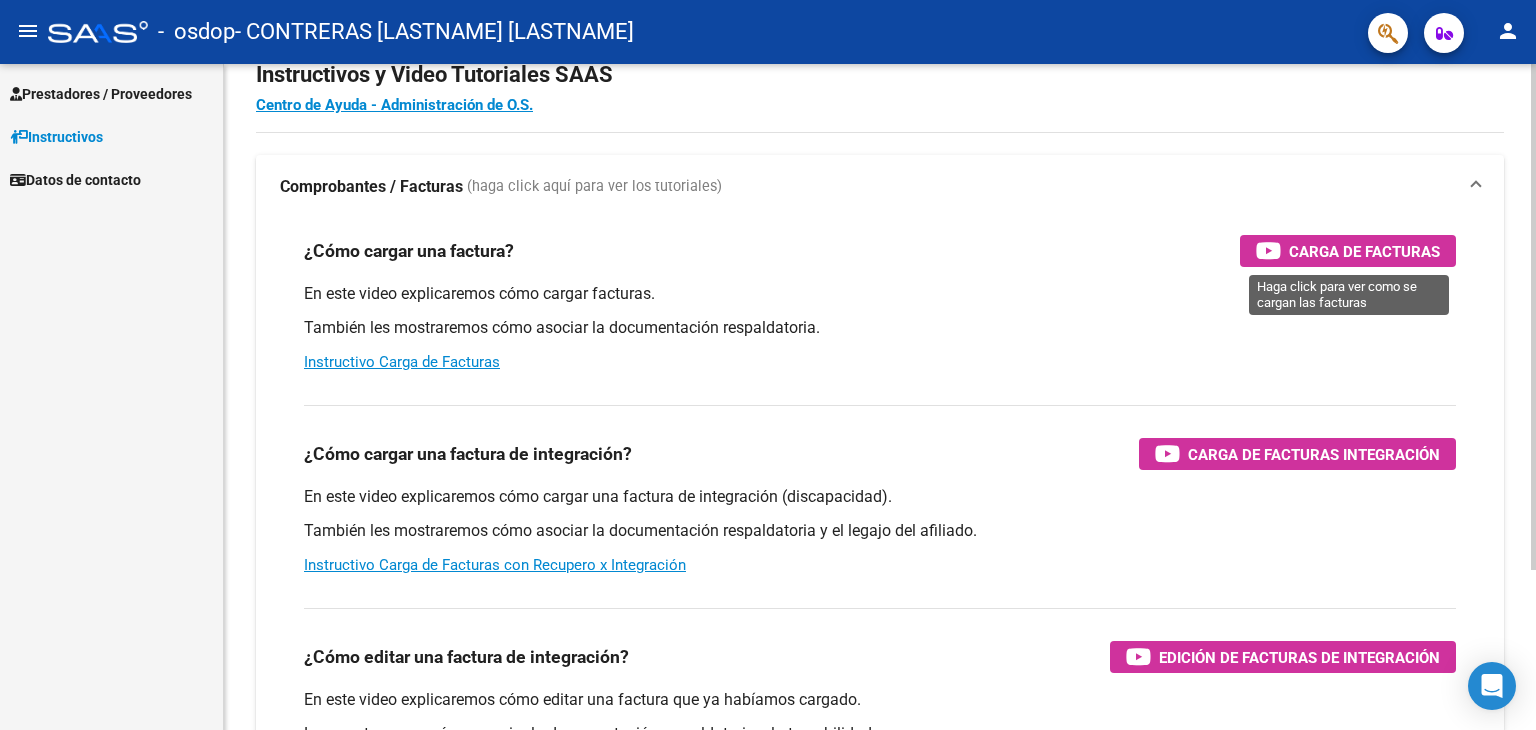 click on "Carga de Facturas" at bounding box center [1364, 251] 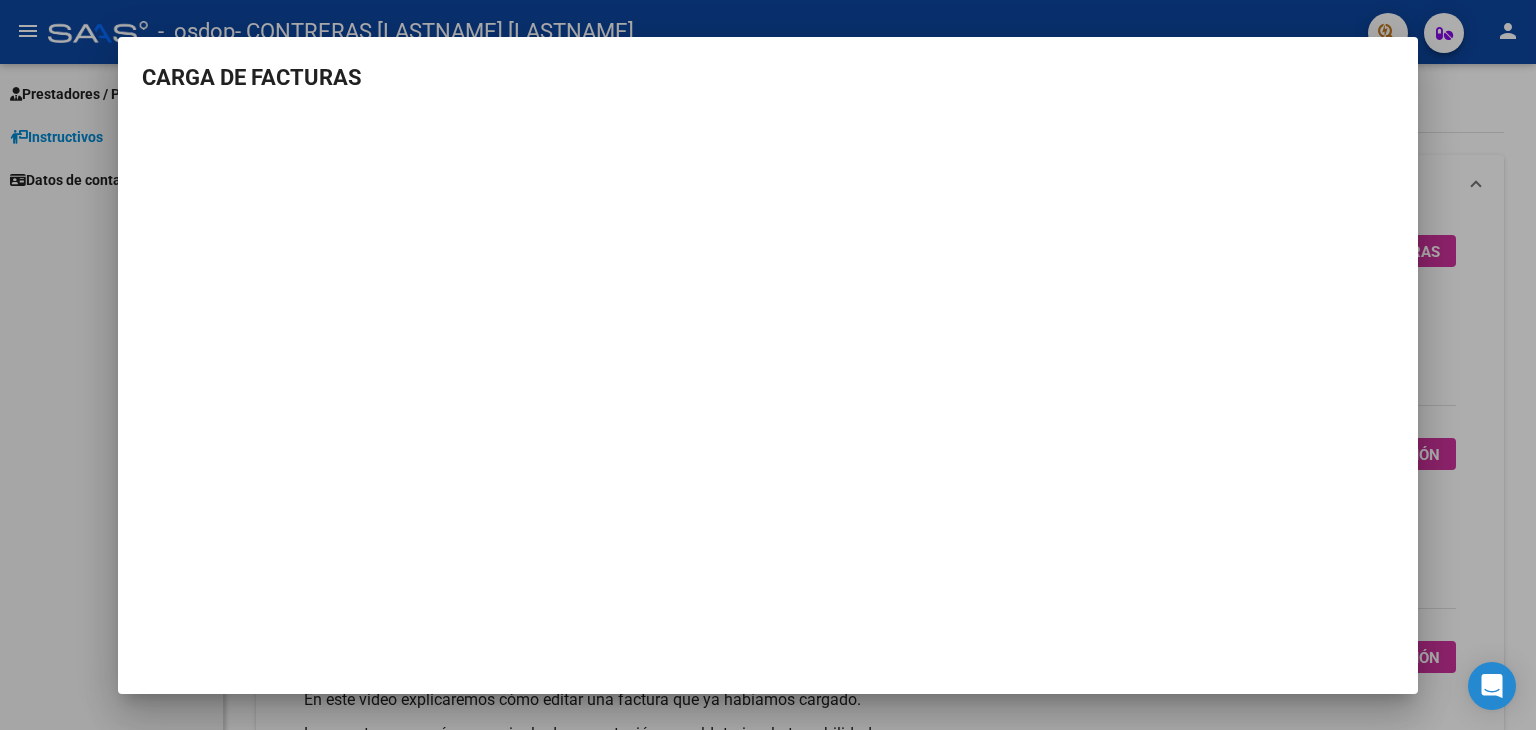 click at bounding box center [768, 365] 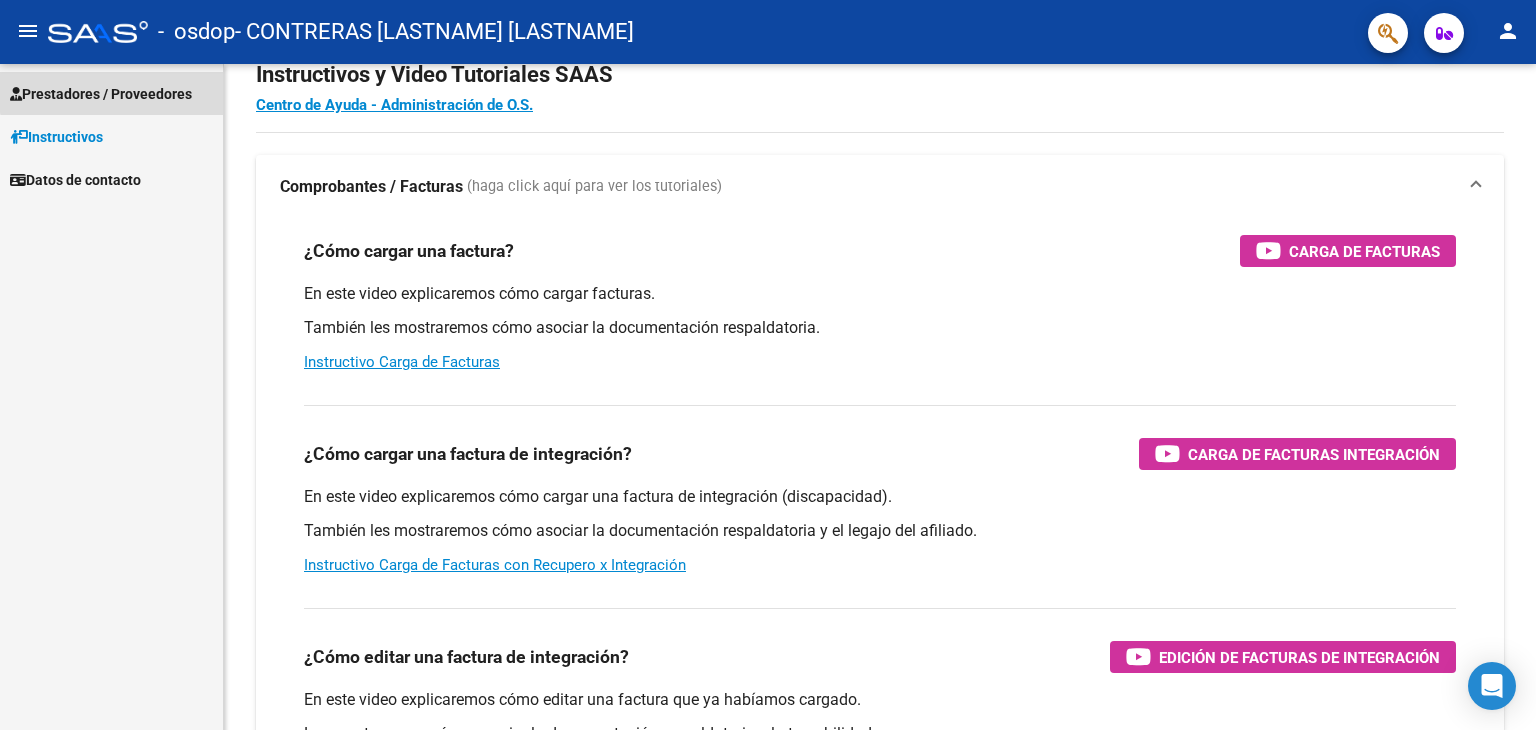 click on "Prestadores / Proveedores" at bounding box center [101, 94] 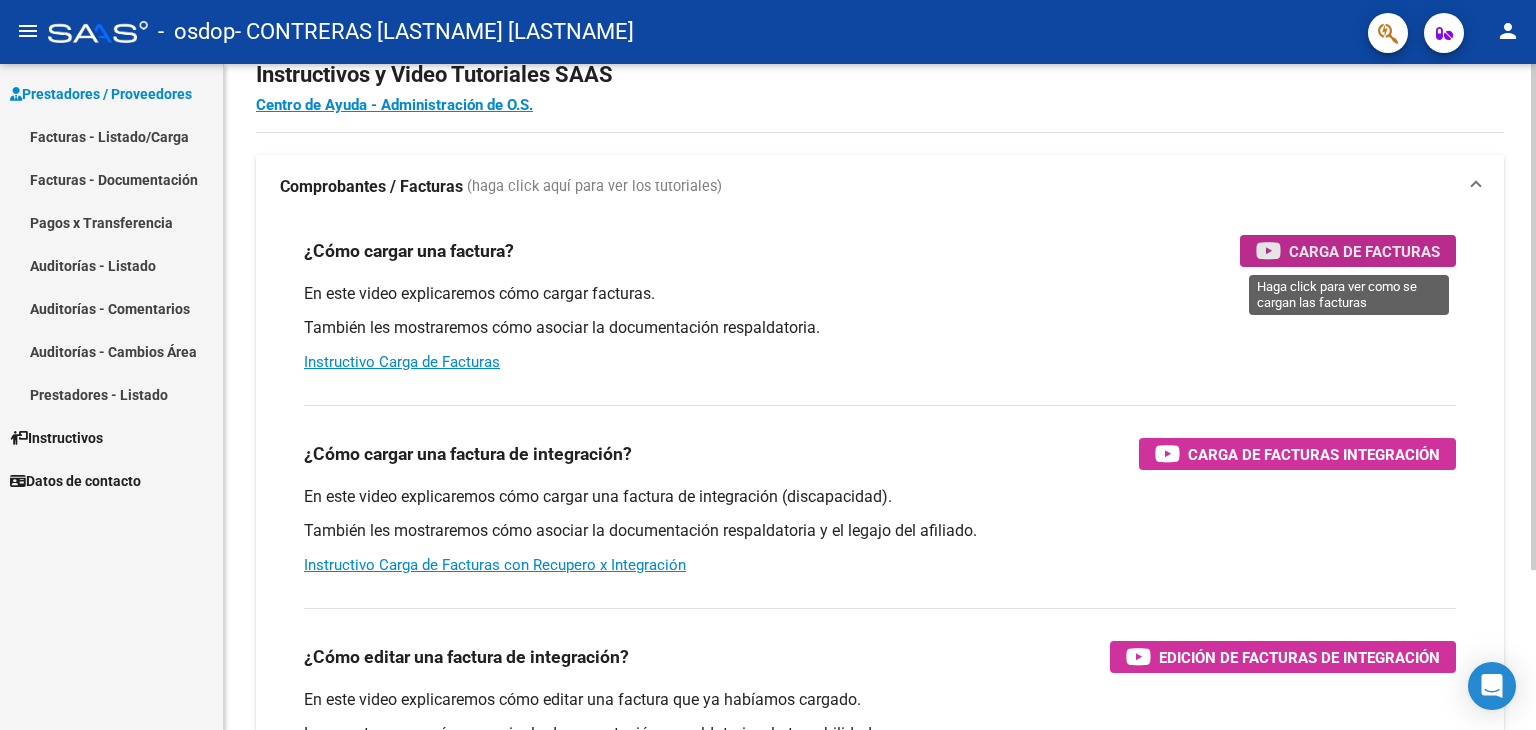 click on "Carga de Facturas" at bounding box center [1364, 251] 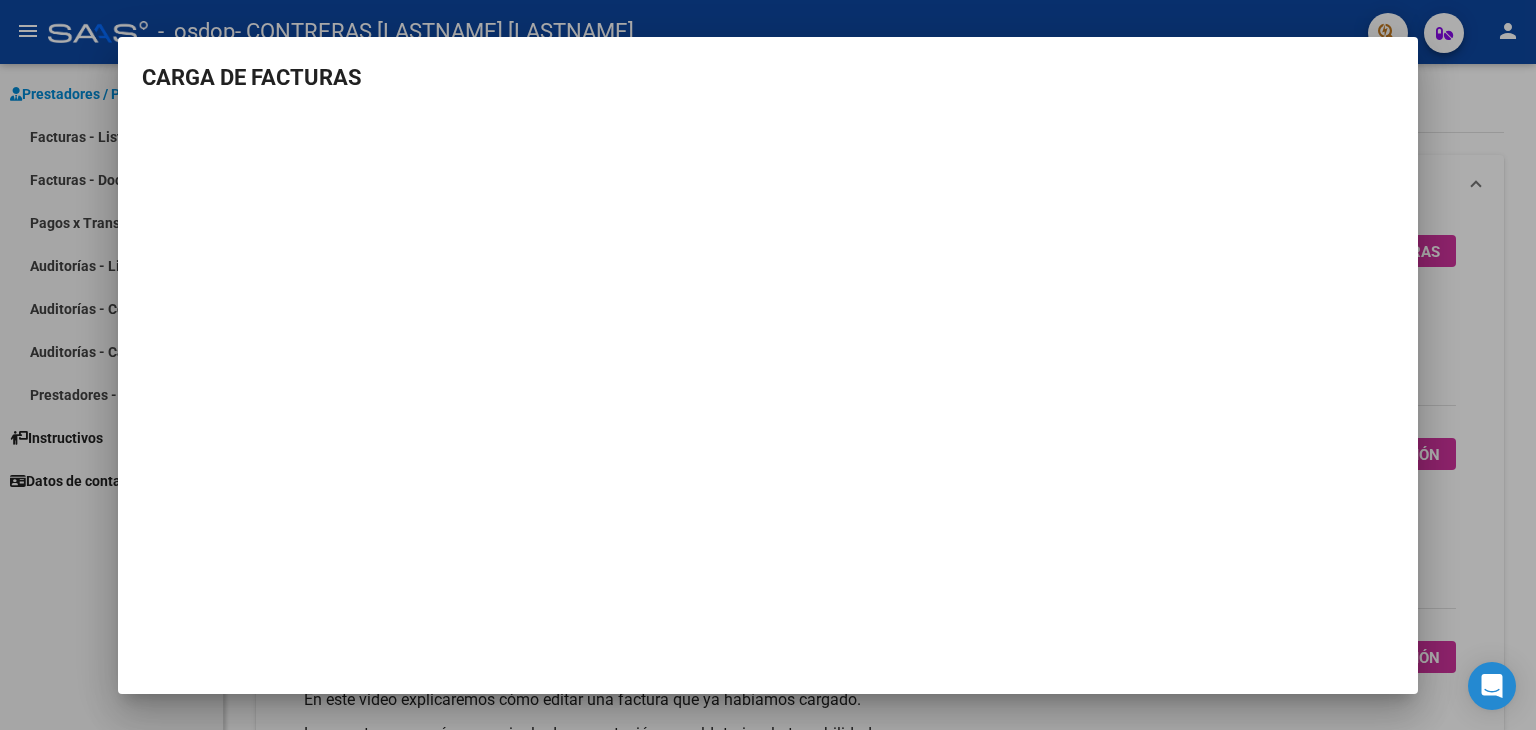 click on "CARGA DE FACTURAS" at bounding box center (768, 77) 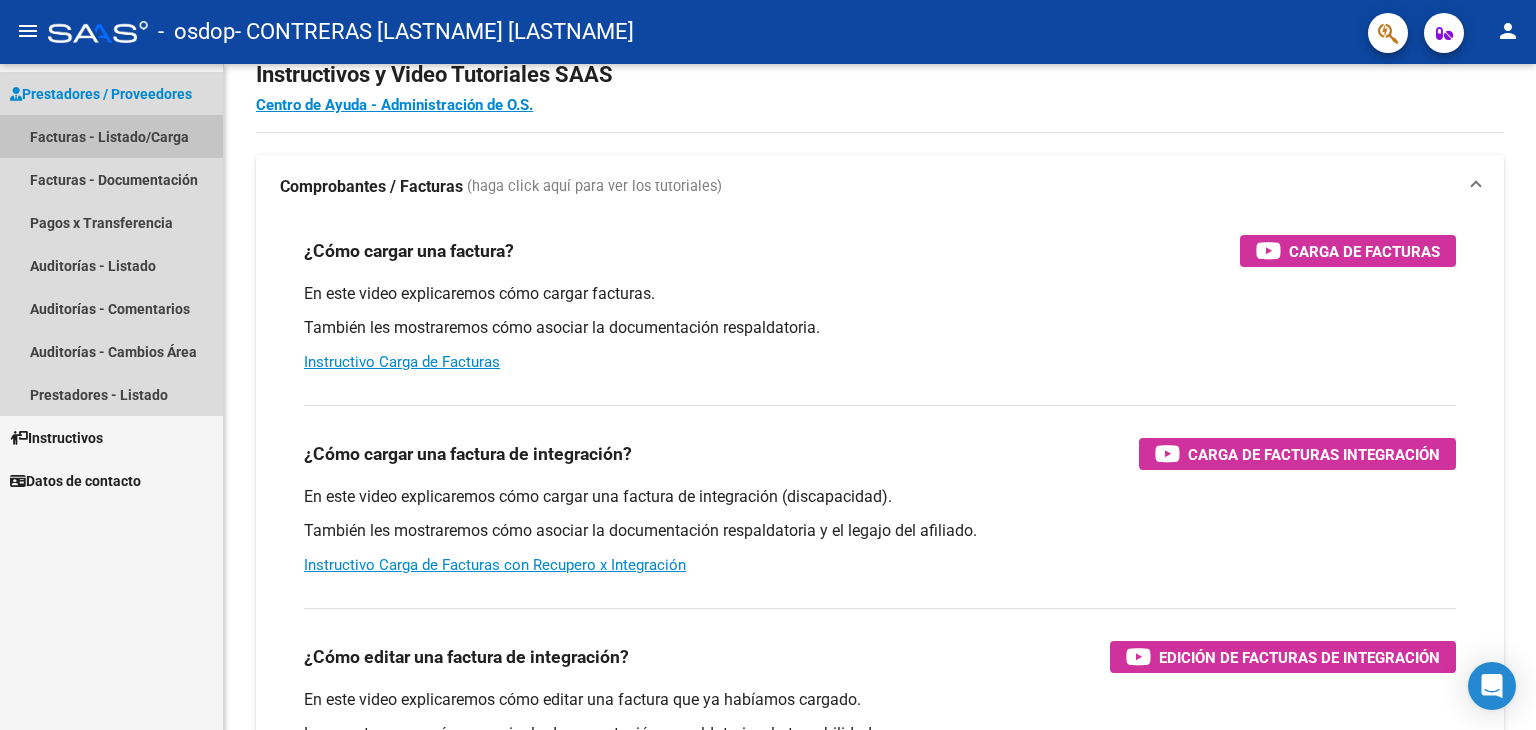 click on "Facturas - Listado/Carga" at bounding box center [111, 136] 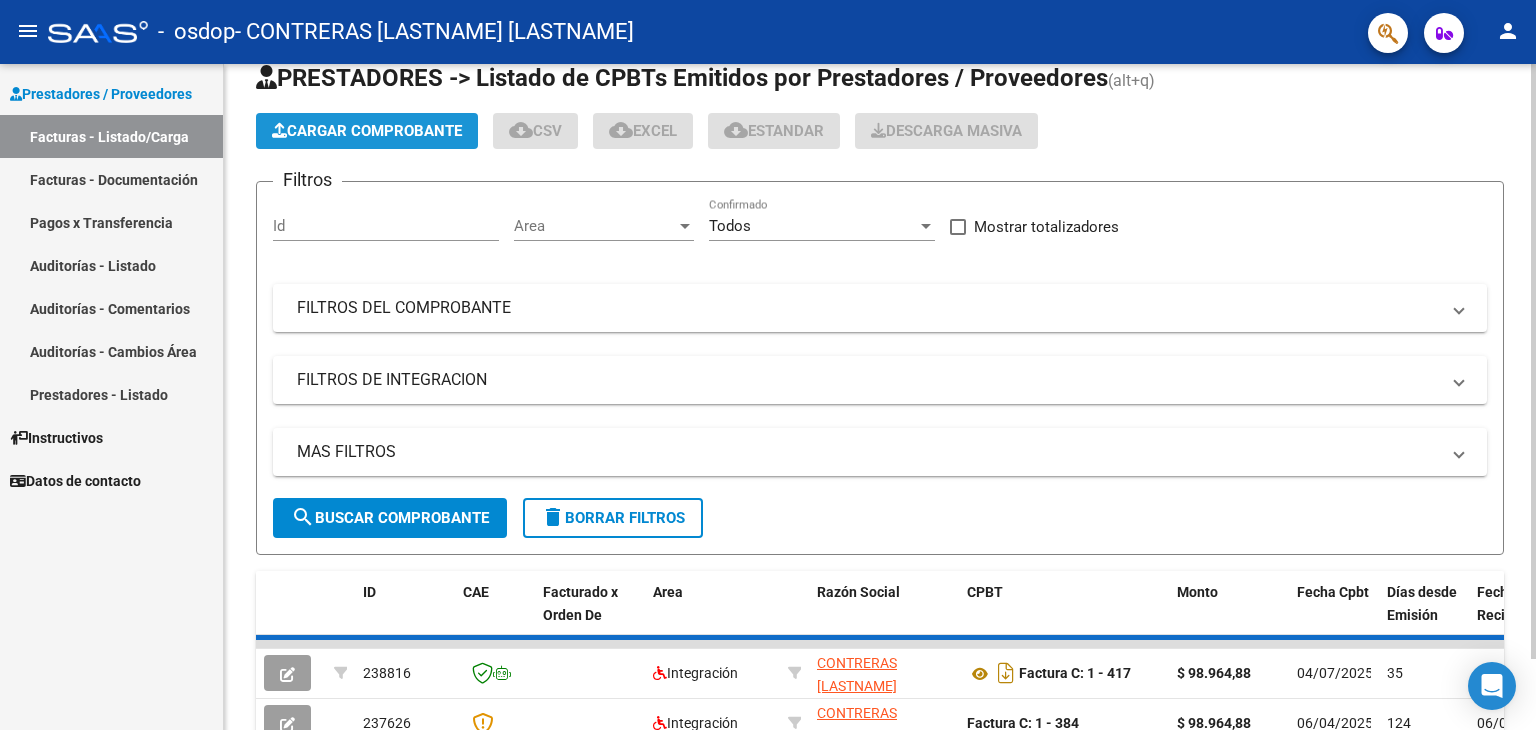 click on "Cargar Comprobante" 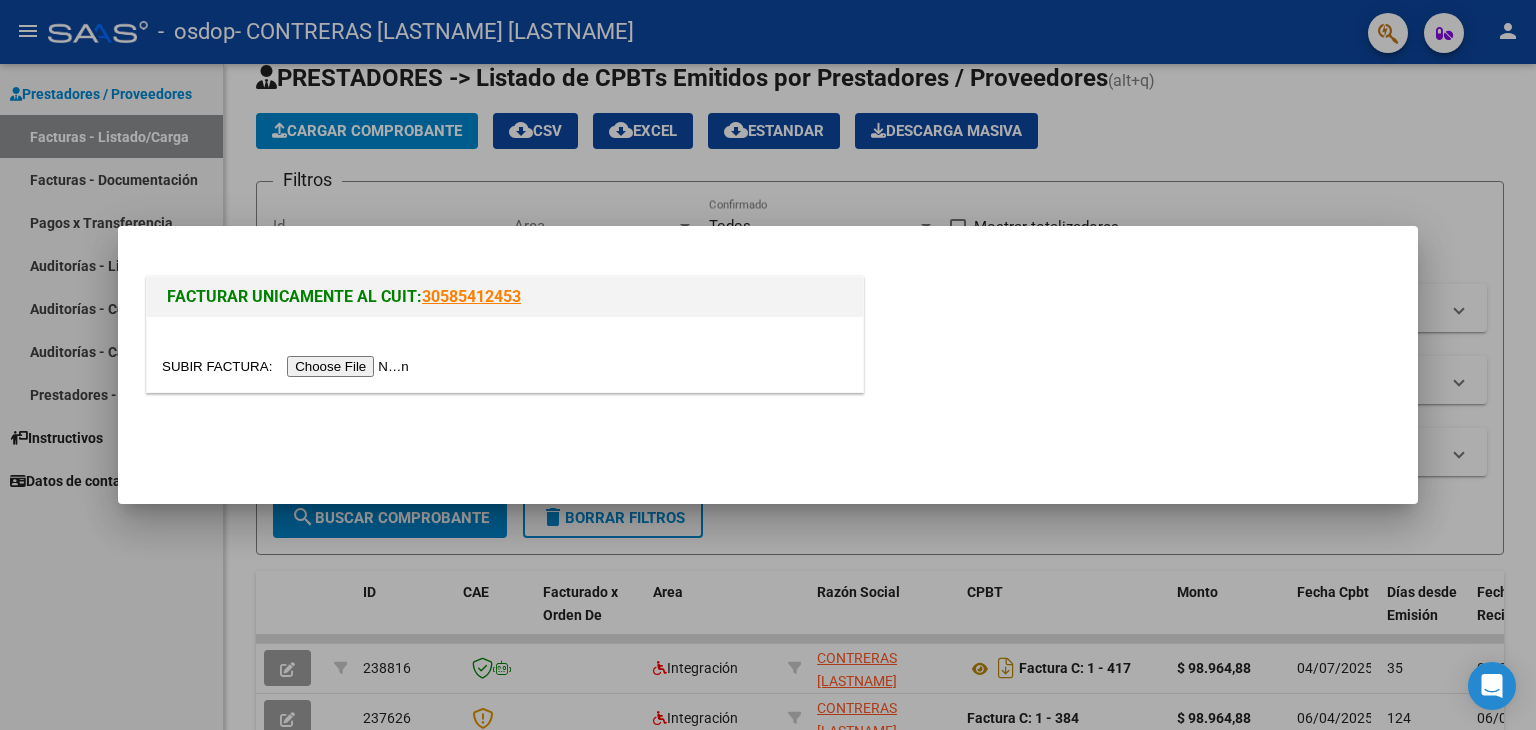 click at bounding box center [288, 366] 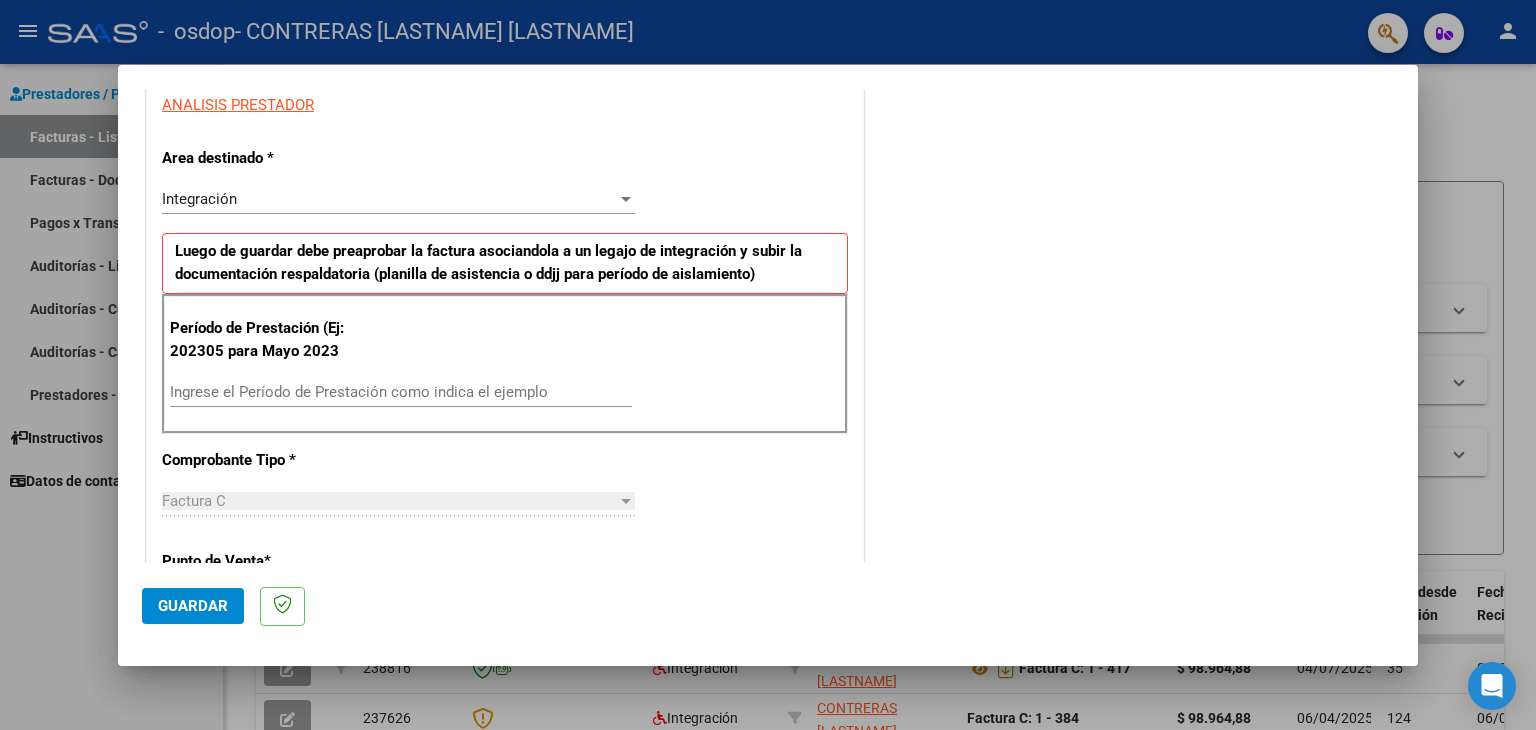 scroll, scrollTop: 380, scrollLeft: 0, axis: vertical 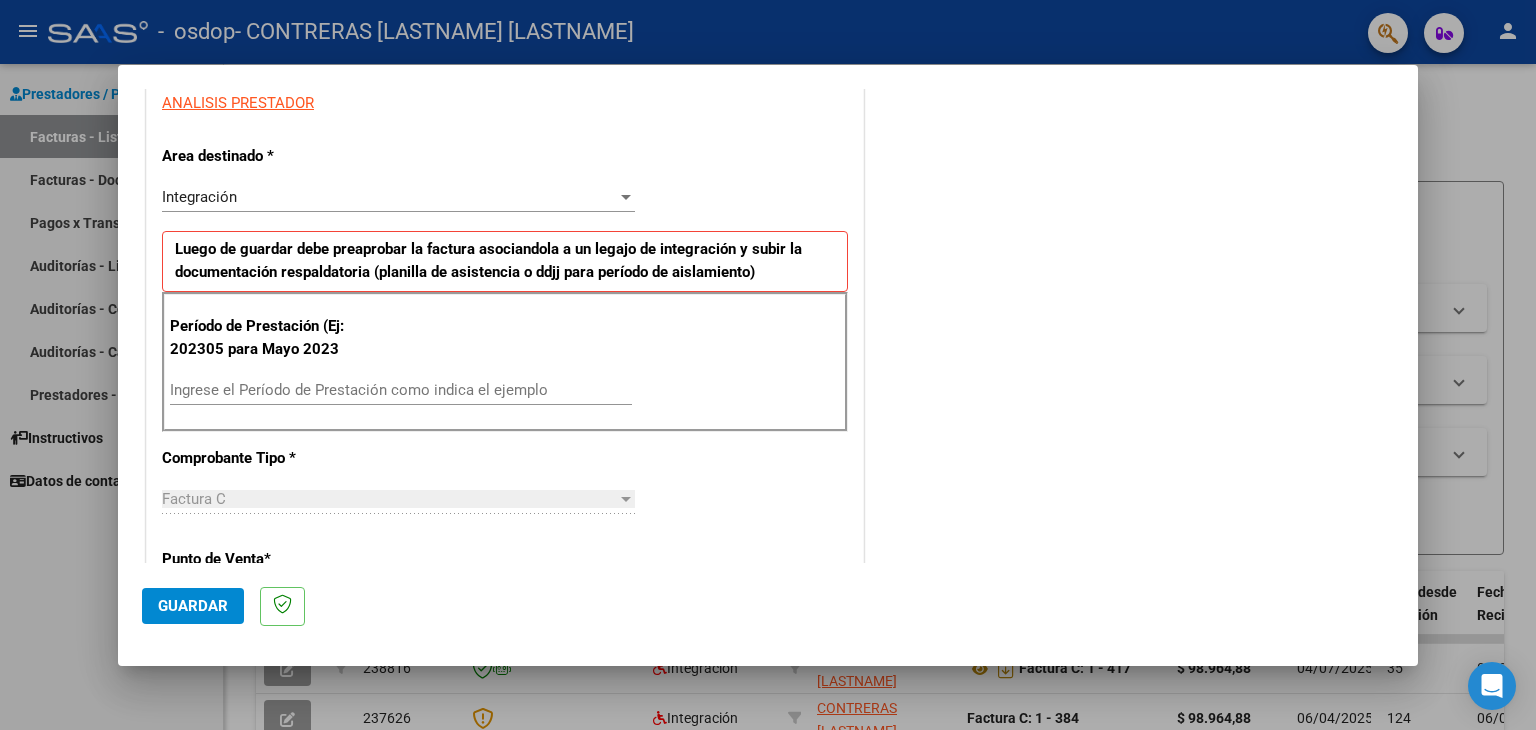 click on "Ingrese el Período de Prestación como indica el ejemplo" at bounding box center (401, 390) 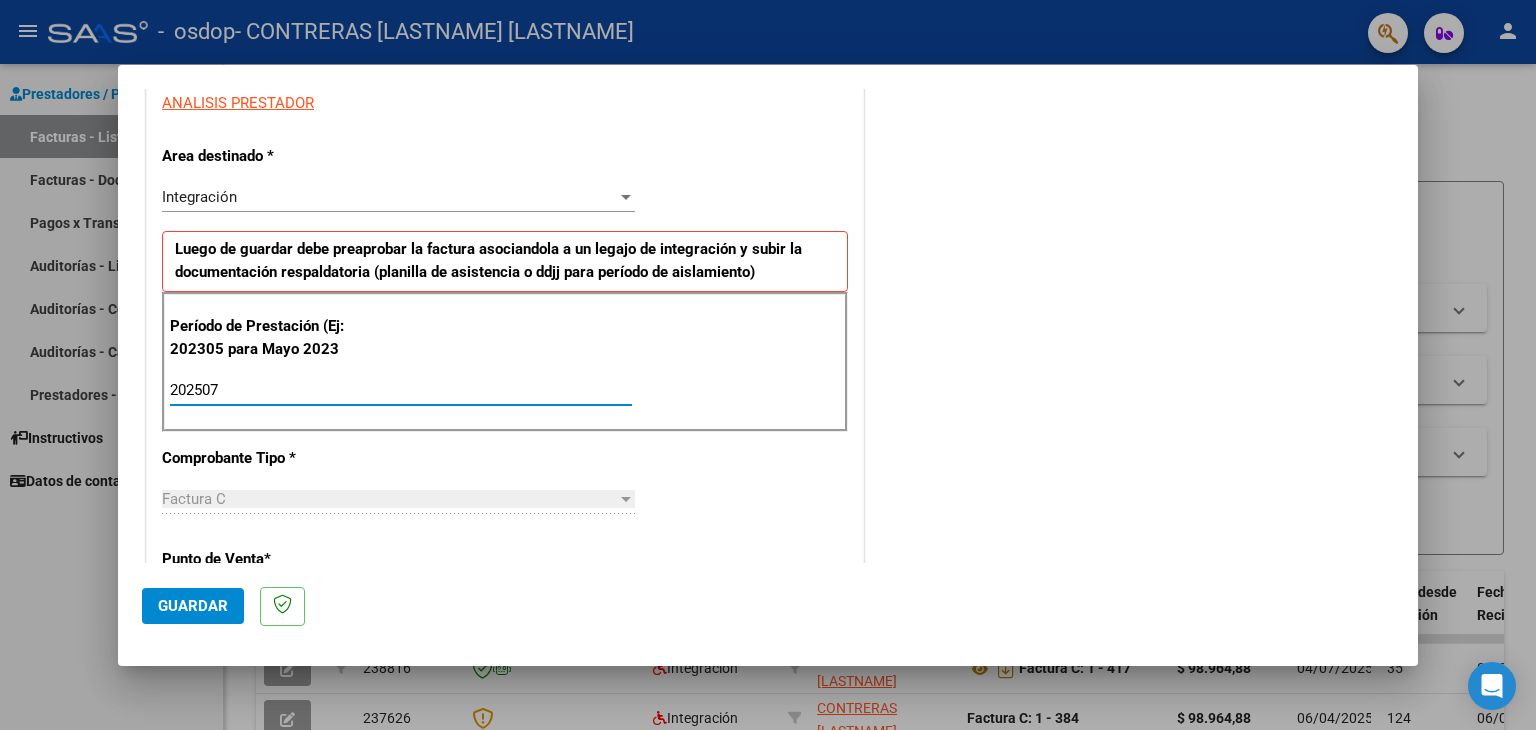 type on "202507" 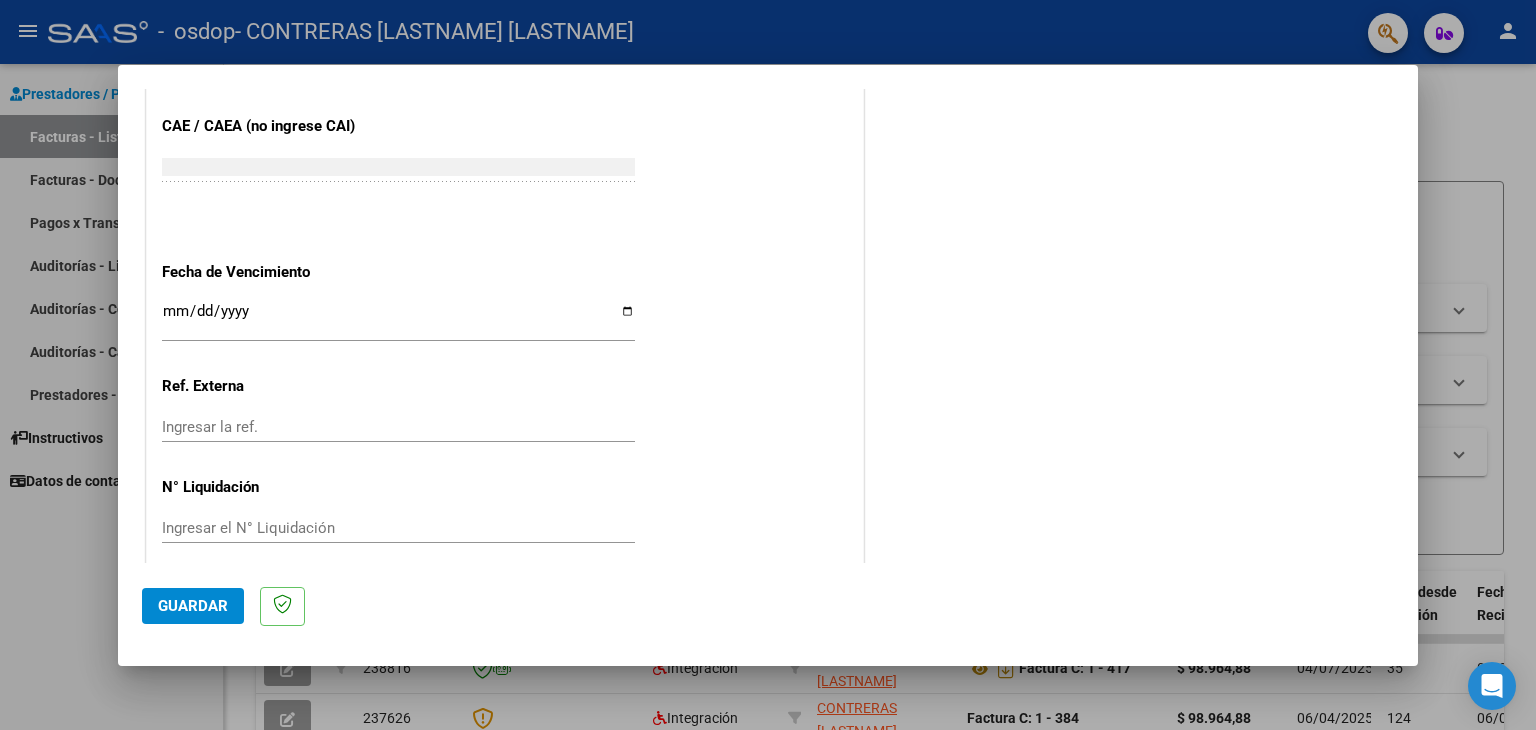 scroll, scrollTop: 1245, scrollLeft: 0, axis: vertical 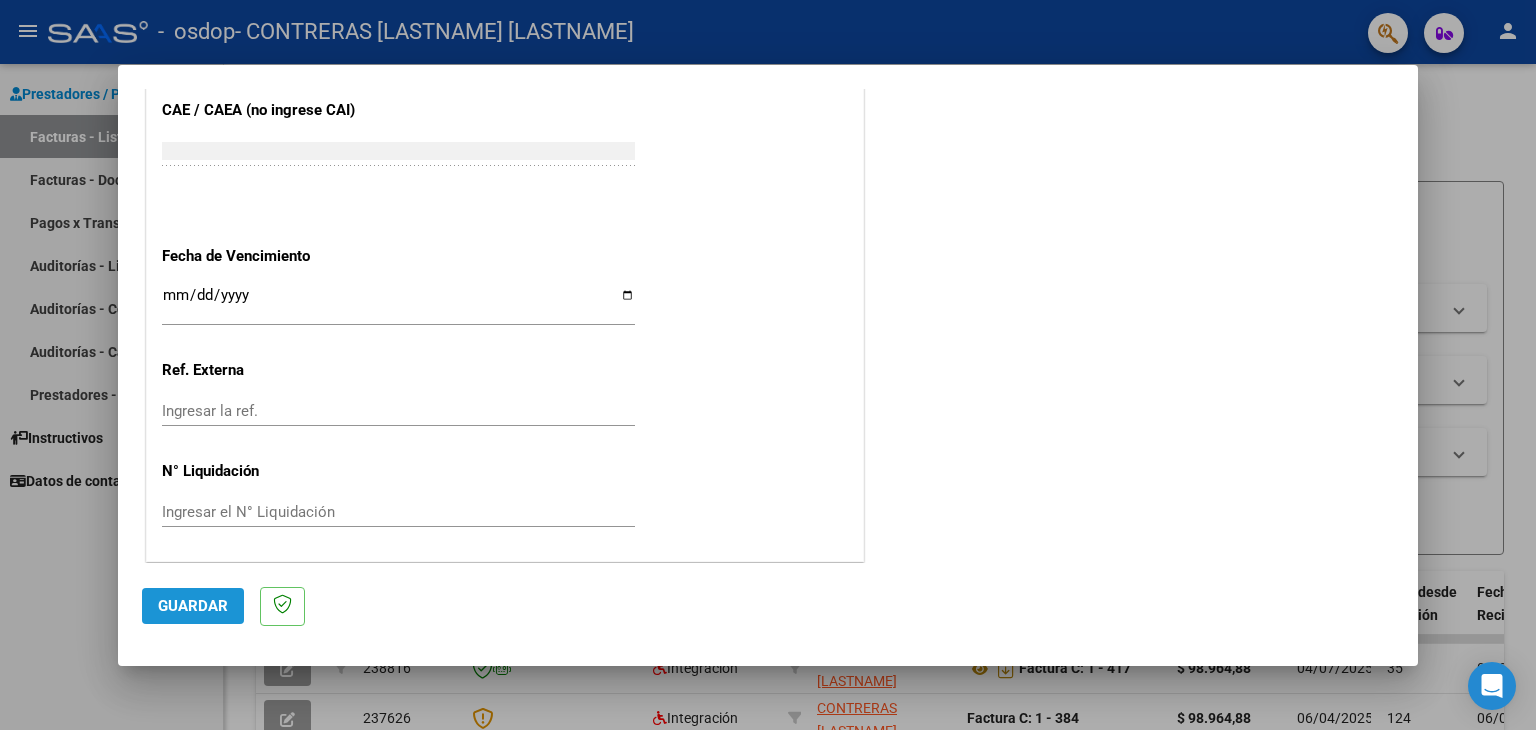 click on "Guardar" 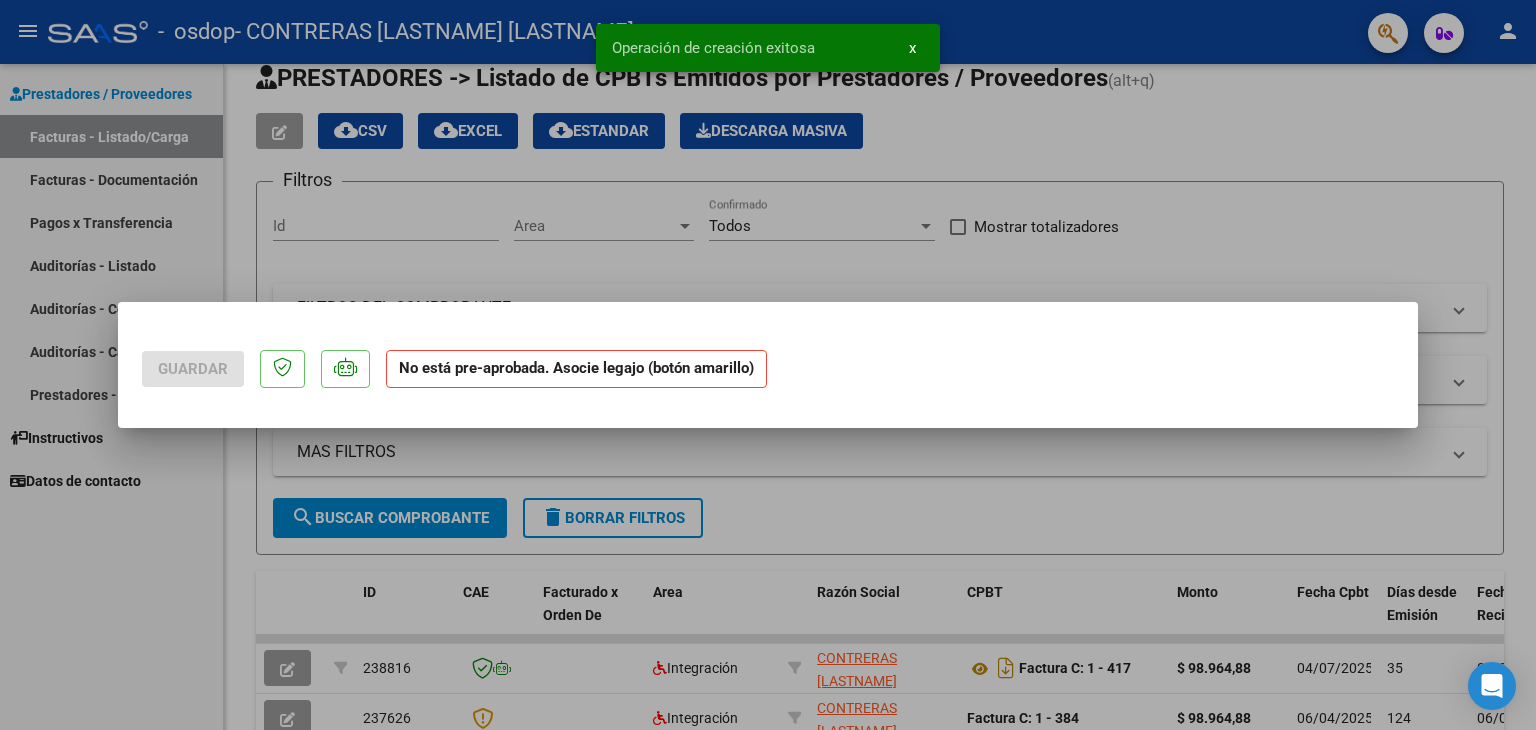 scroll, scrollTop: 0, scrollLeft: 0, axis: both 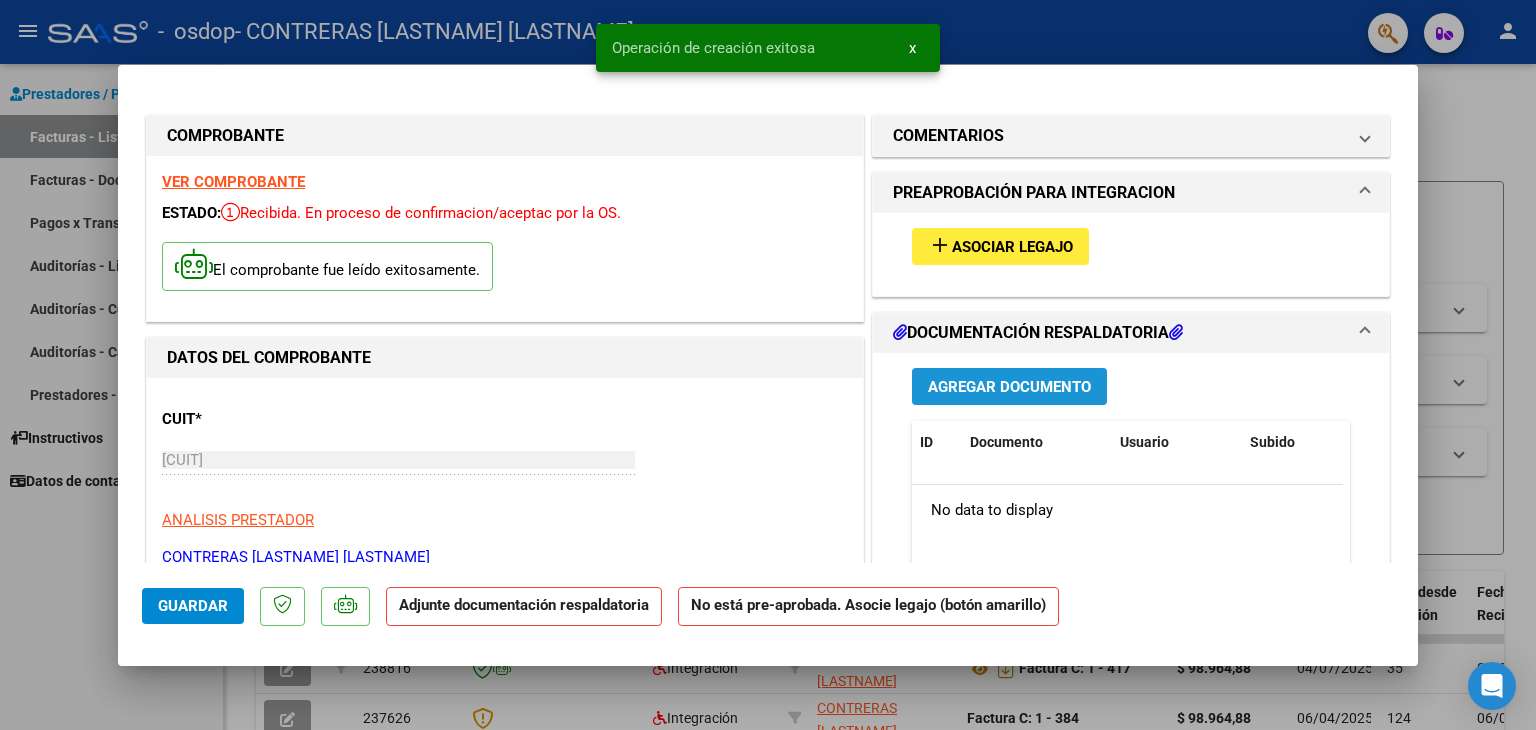 click on "Agregar Documento" at bounding box center [1009, 387] 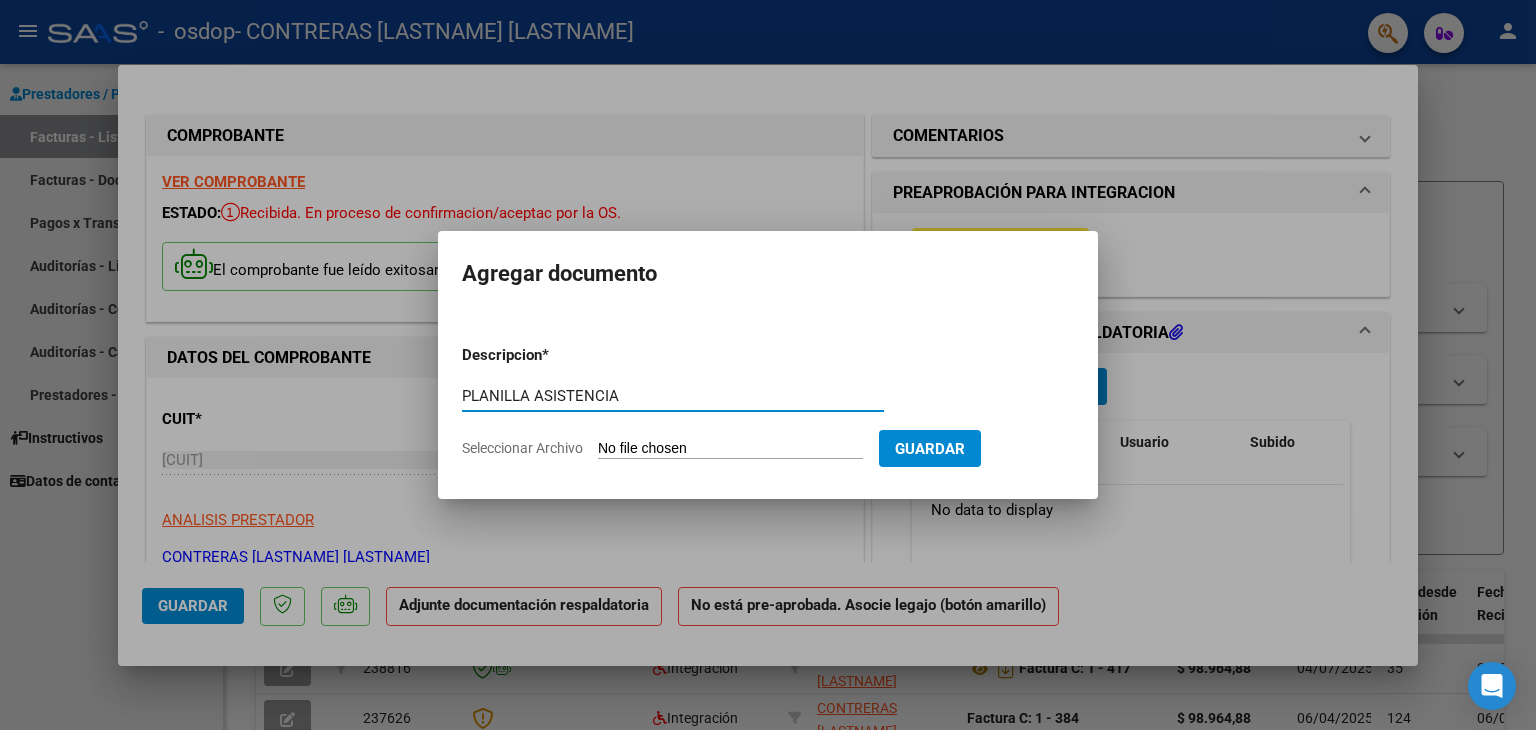 type on "PLANILLA ASISTENCIA" 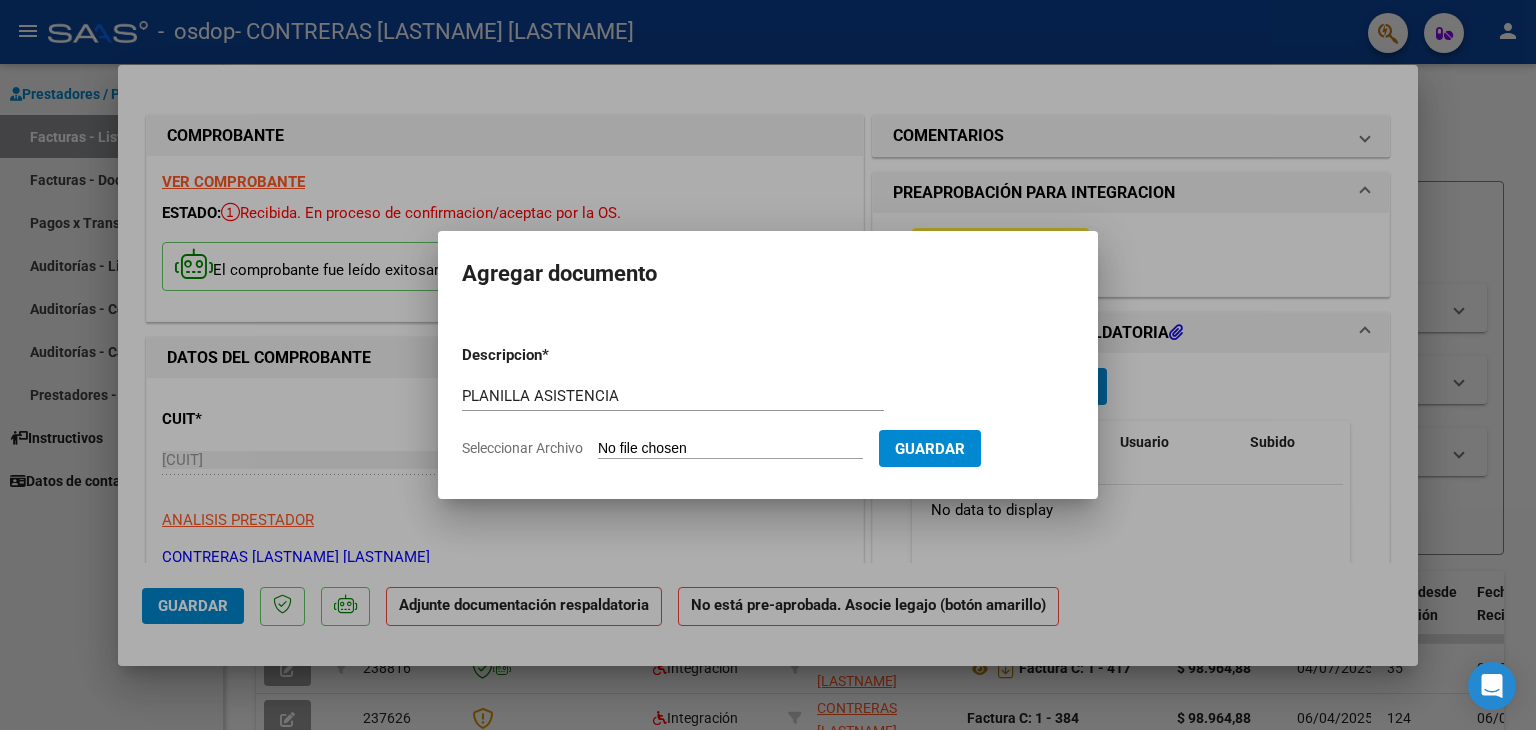 click on "Descripcion  *   PLANILLA ASISTENCIA Escriba aquí una descripcion  Seleccionar Archivo Guardar" at bounding box center (768, 402) 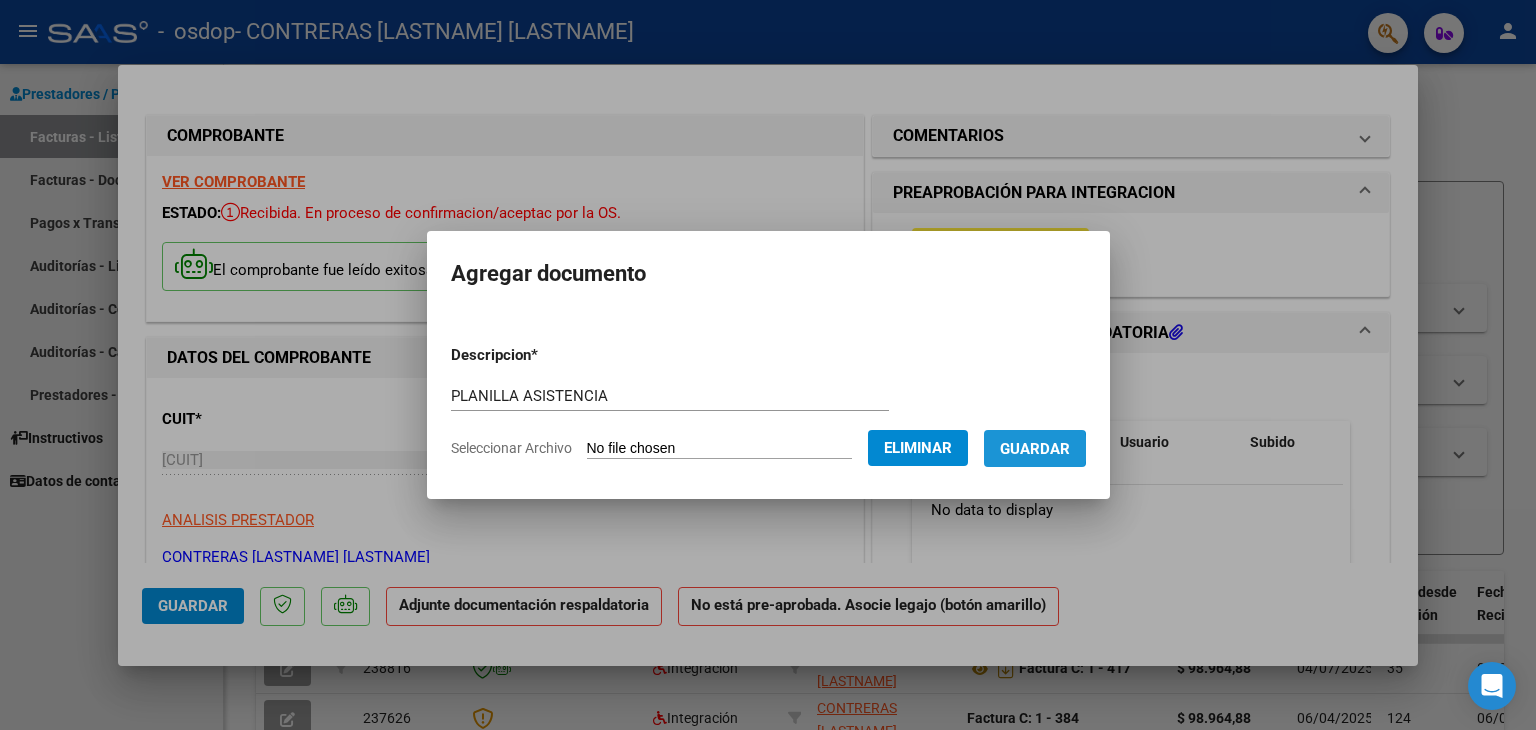 click on "Guardar" at bounding box center [1035, 449] 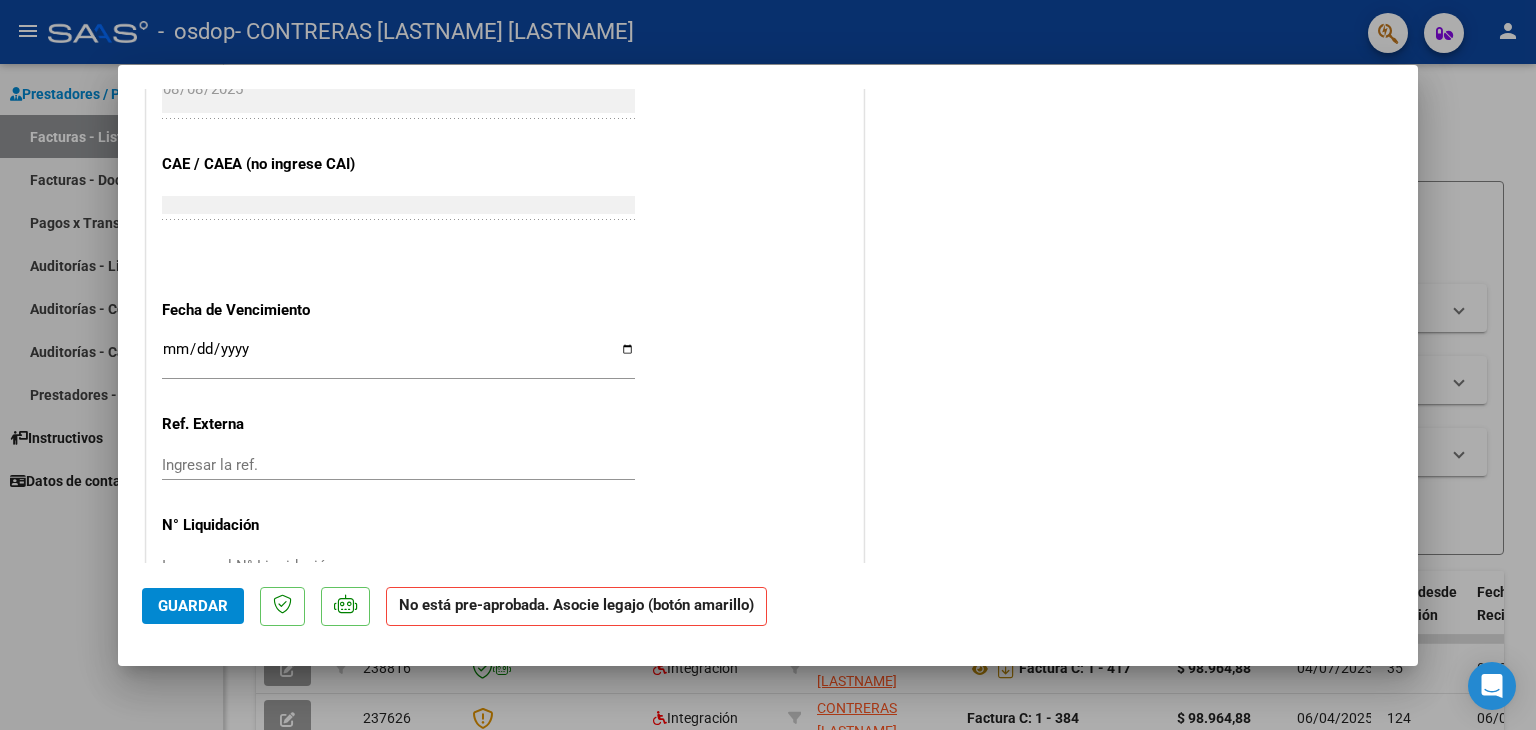 scroll, scrollTop: 1260, scrollLeft: 0, axis: vertical 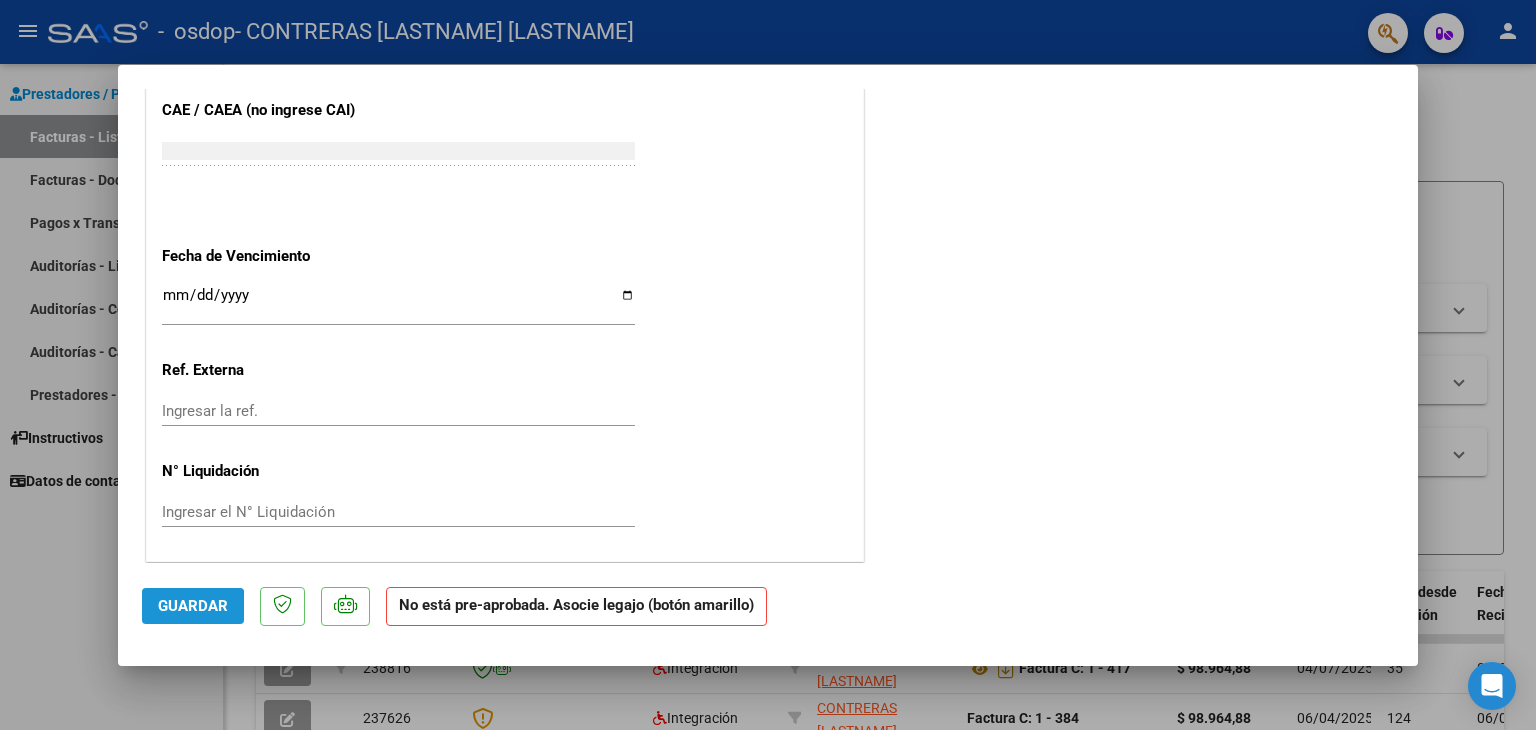 click on "Guardar" 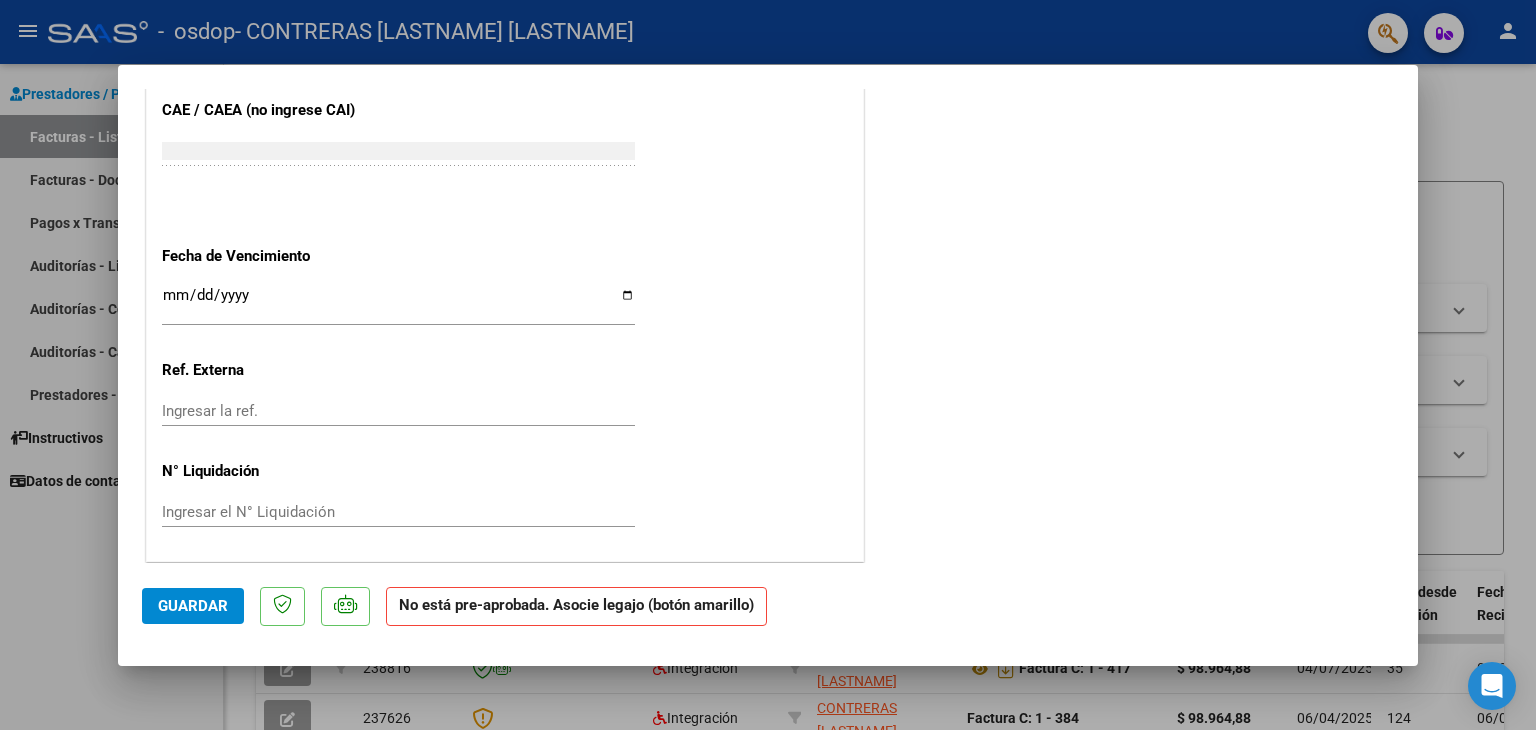 click at bounding box center [768, 365] 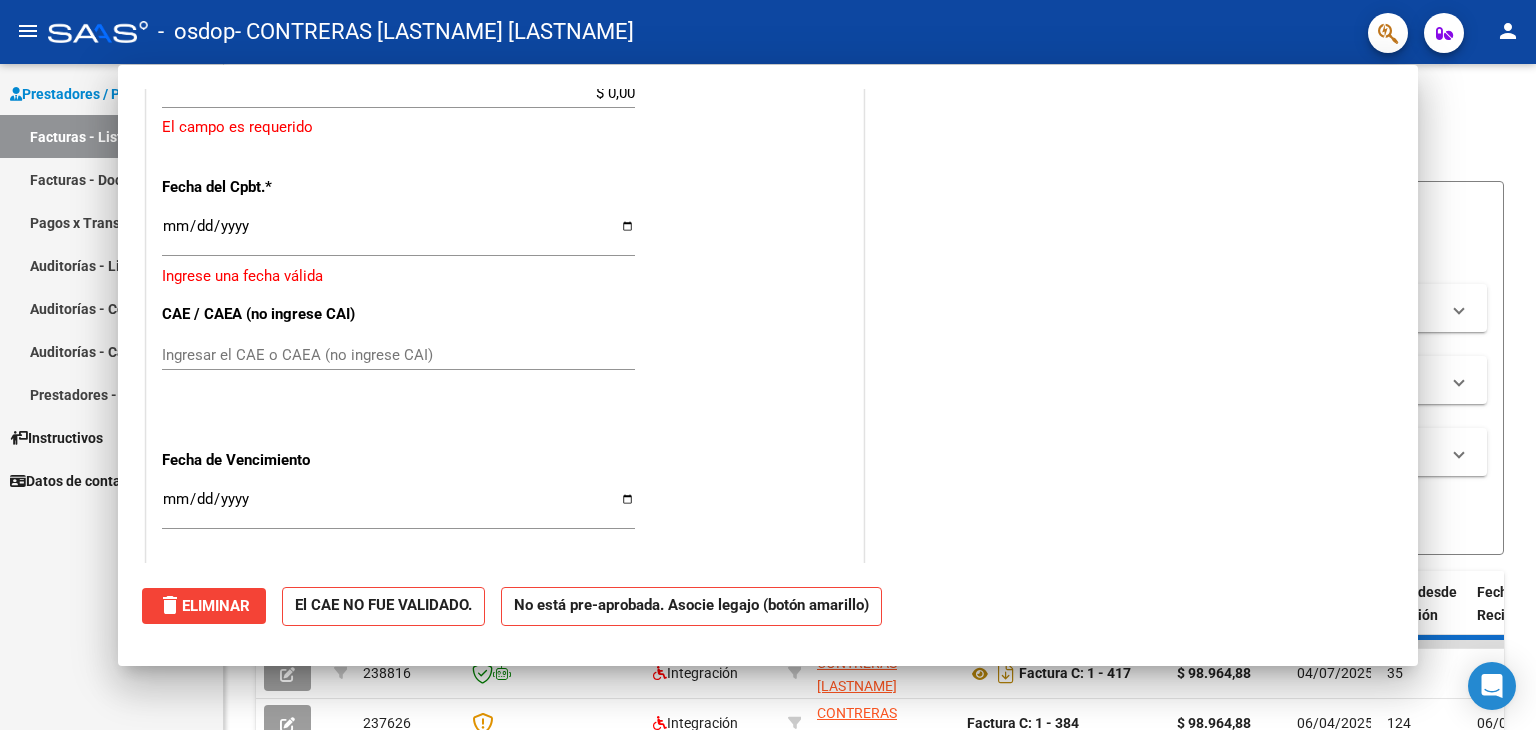 scroll, scrollTop: 1464, scrollLeft: 0, axis: vertical 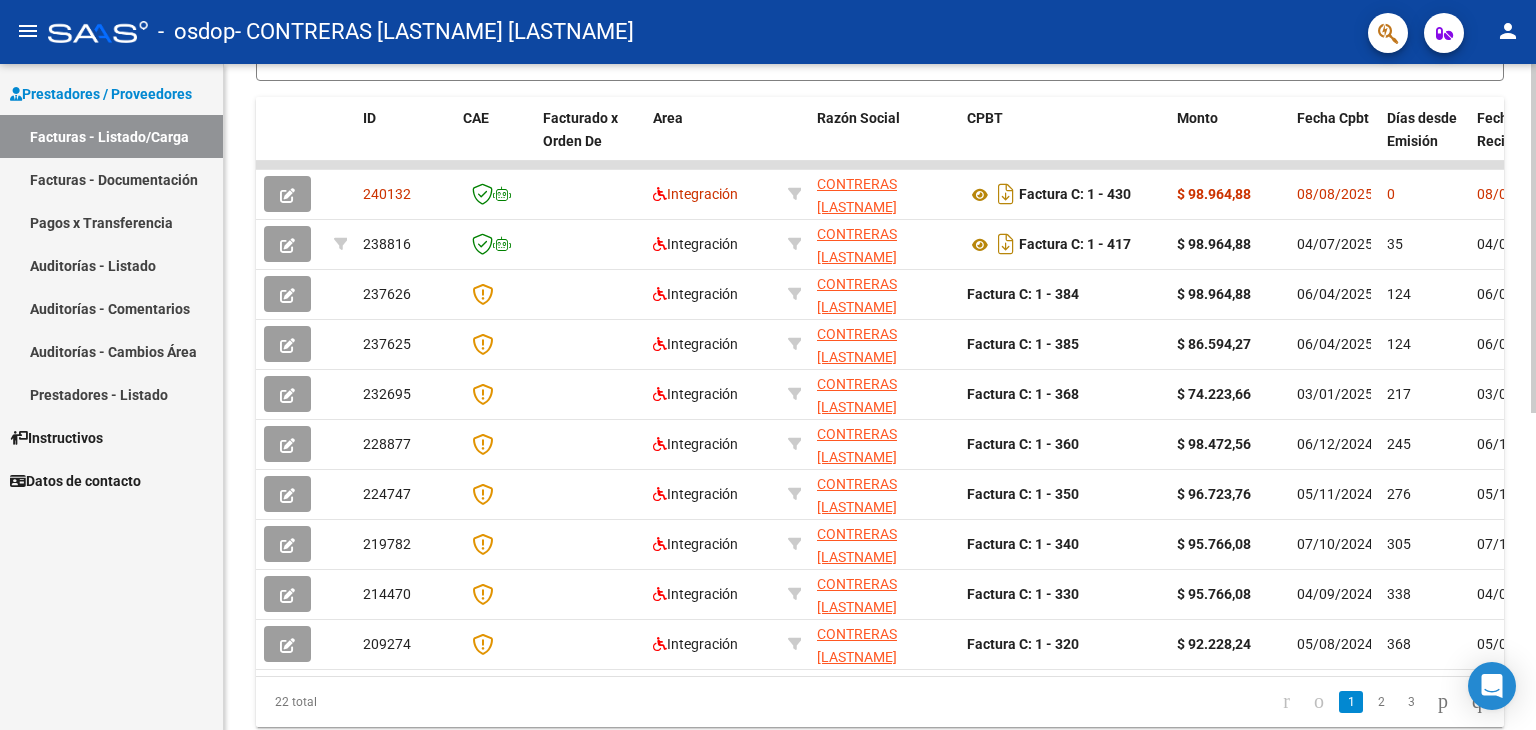 click 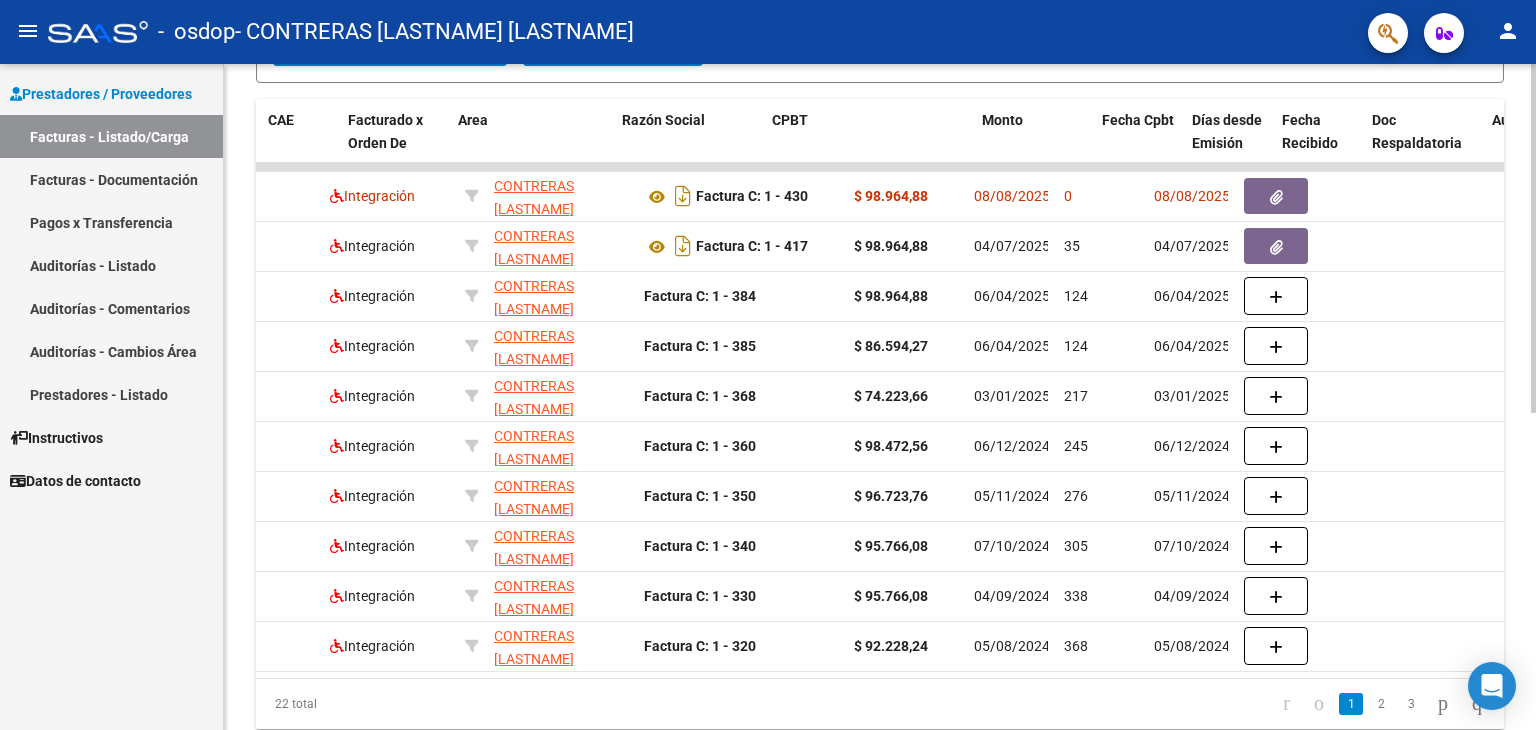 scroll, scrollTop: 0, scrollLeft: 192, axis: horizontal 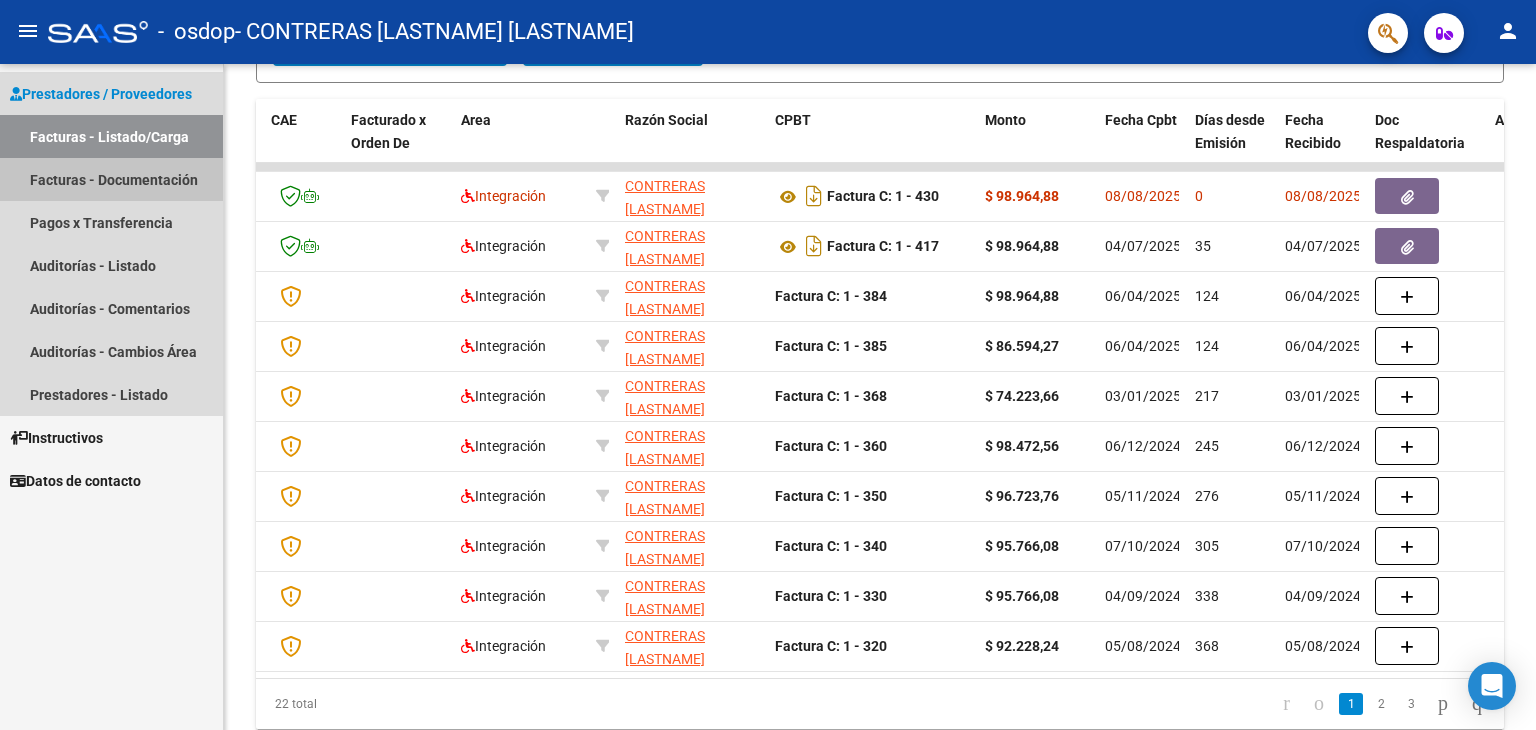 click on "Facturas - Documentación" at bounding box center [111, 179] 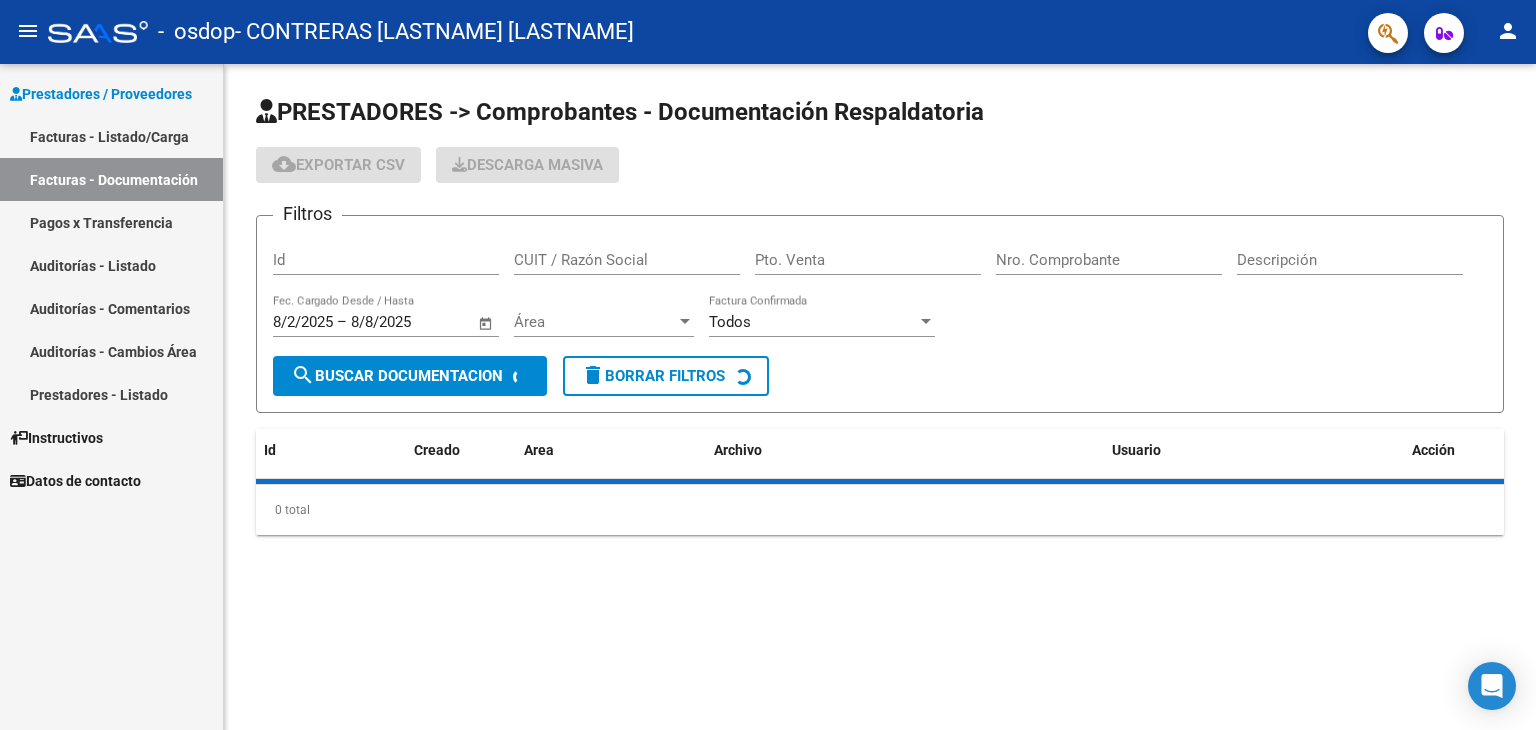 scroll, scrollTop: 0, scrollLeft: 0, axis: both 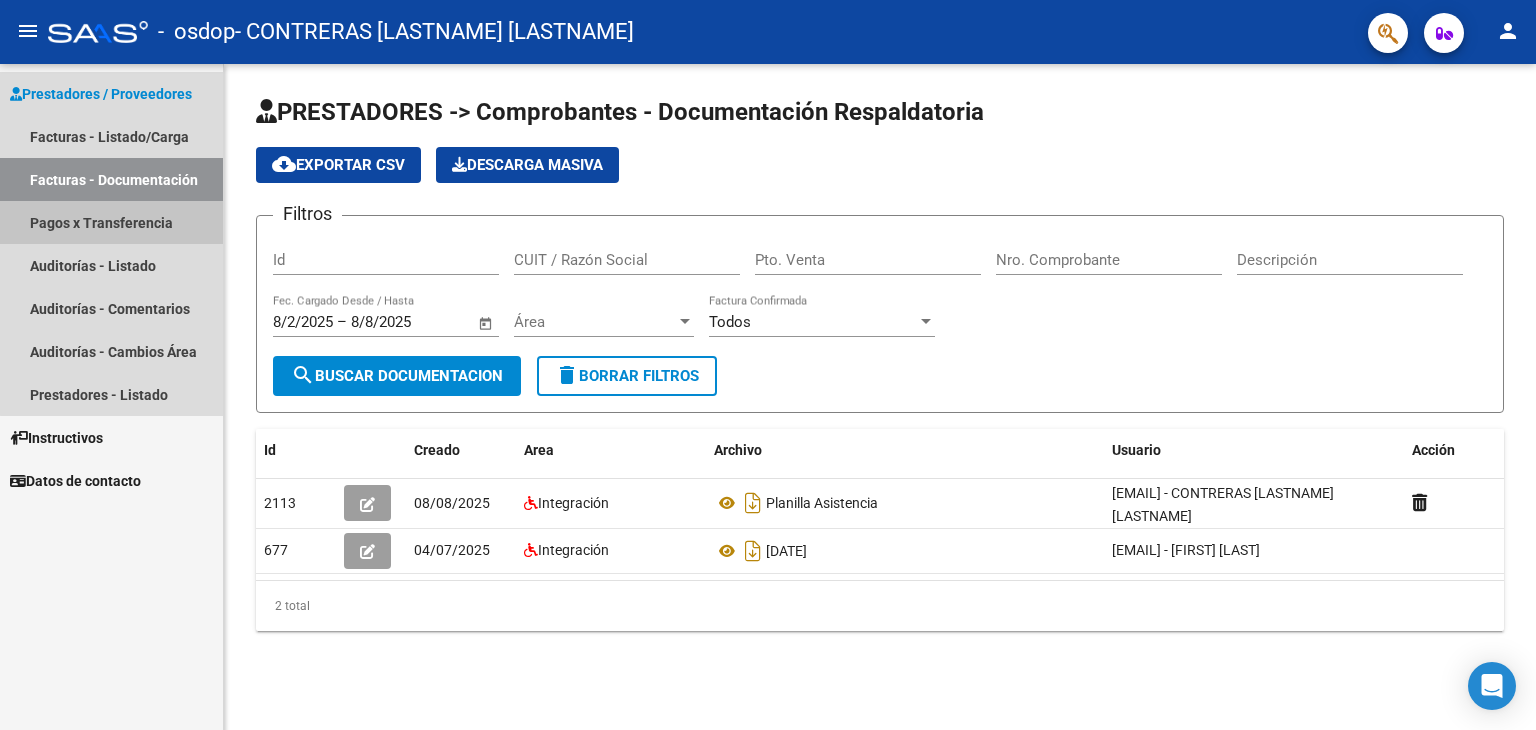 click on "Pagos x Transferencia" at bounding box center [111, 222] 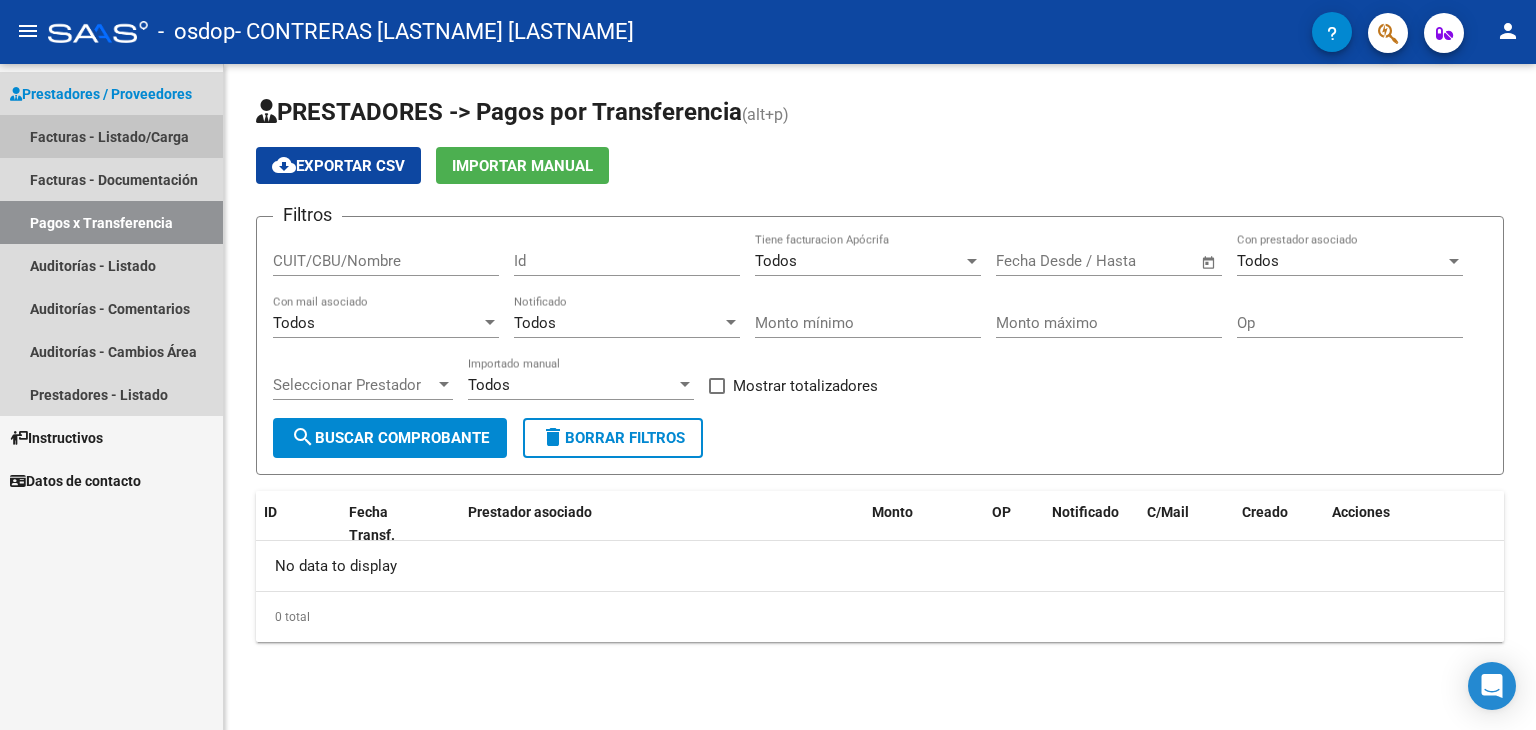 click on "Facturas - Listado/Carga" at bounding box center (111, 136) 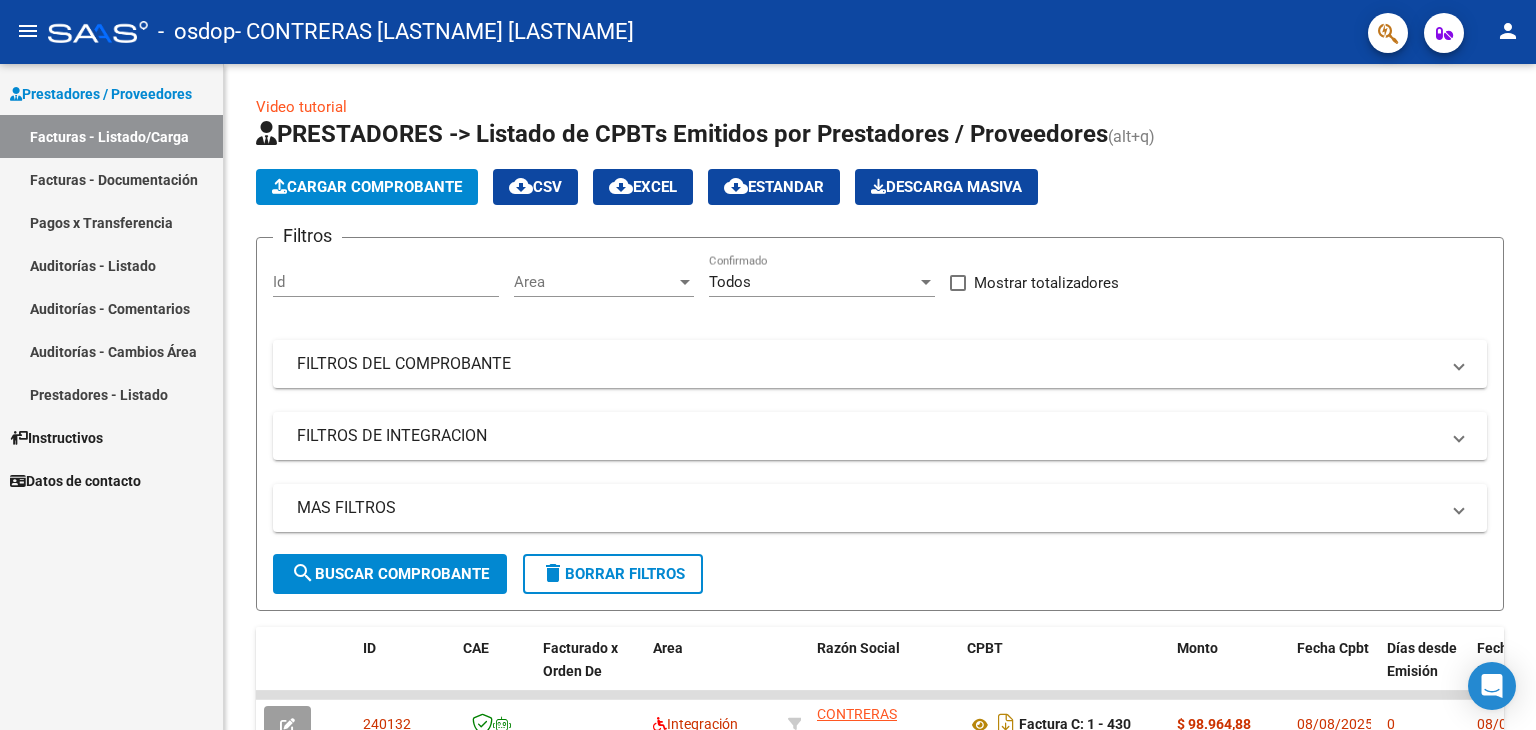 click on "Facturas - Documentación" at bounding box center [111, 179] 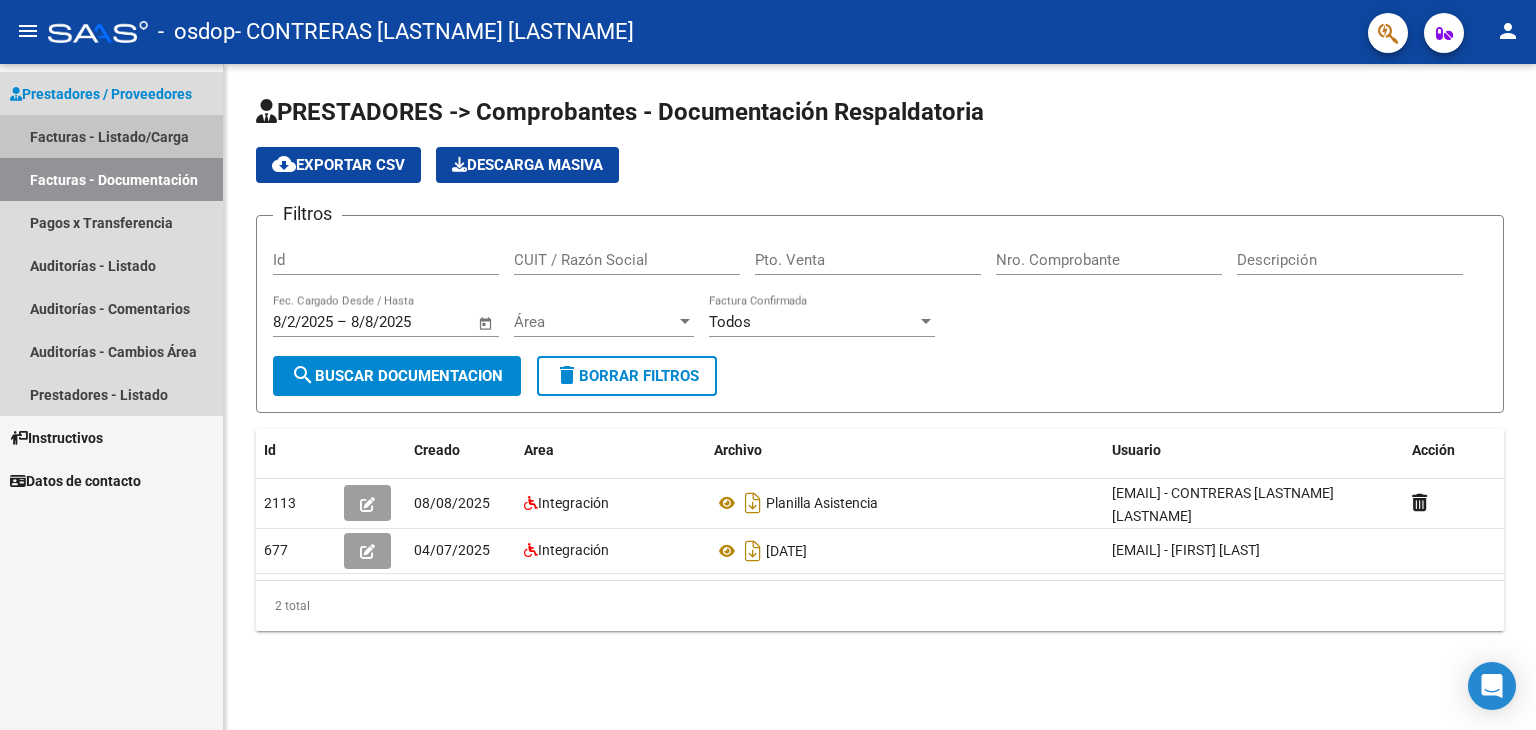 click on "Facturas - Listado/Carga" at bounding box center (111, 136) 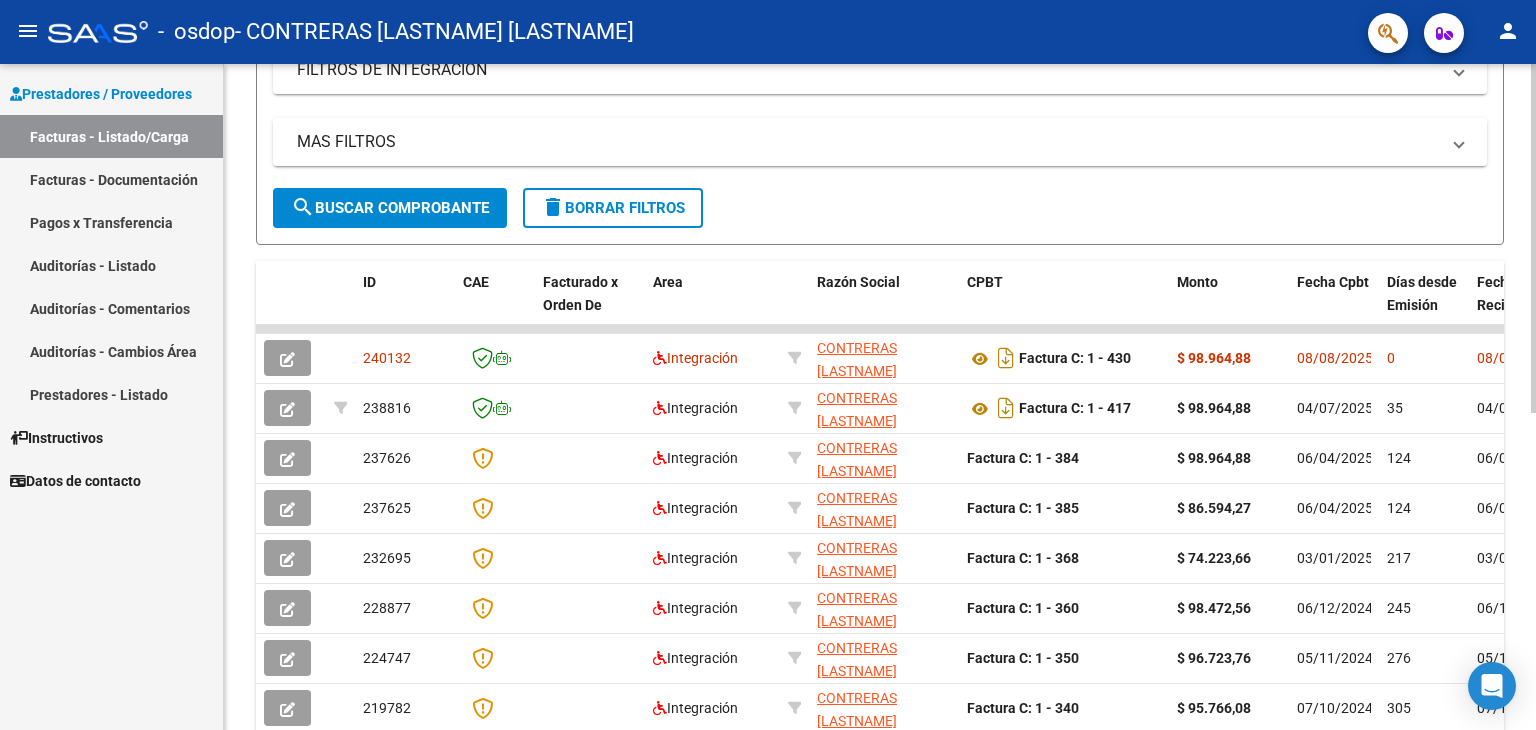 scroll, scrollTop: 383, scrollLeft: 0, axis: vertical 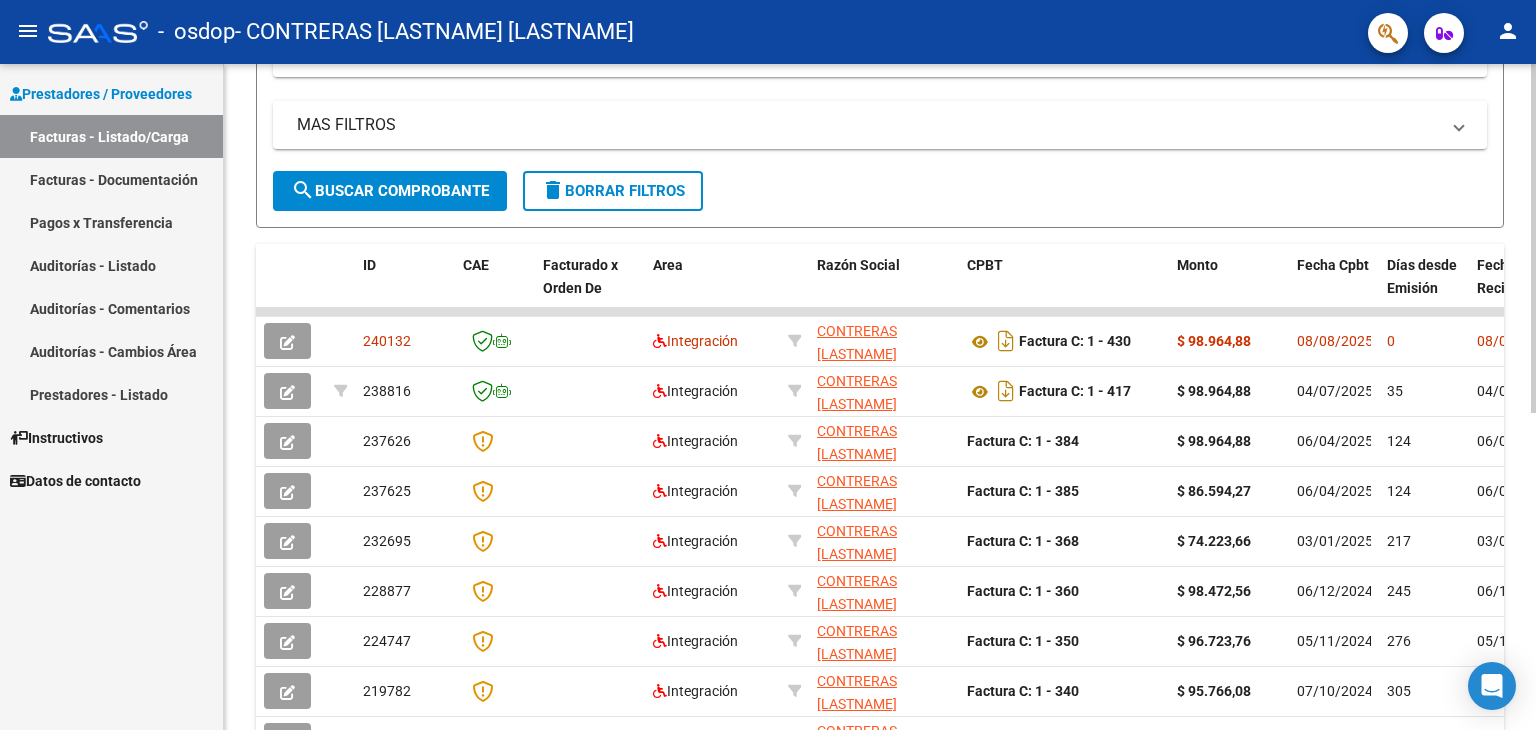click 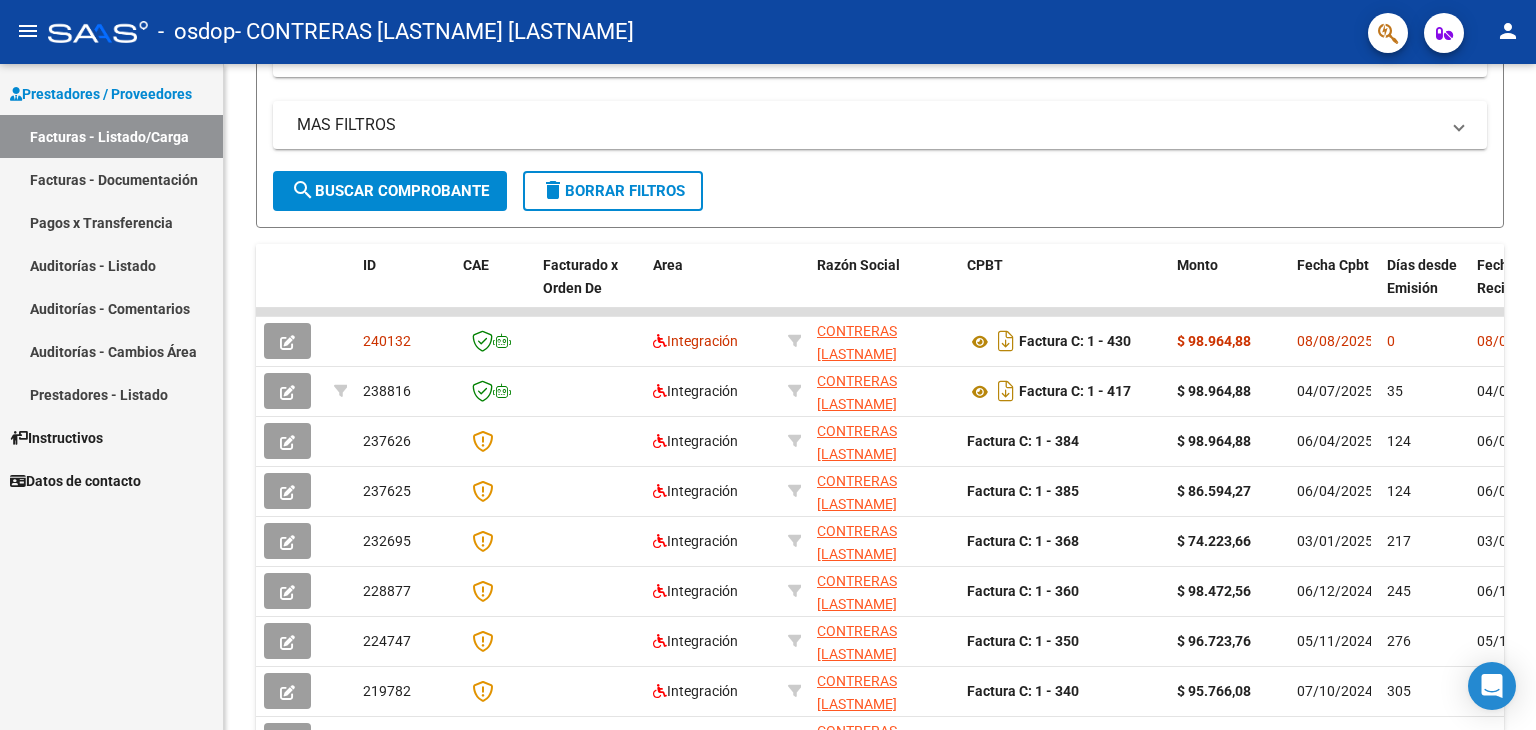 click on "menu - osdop - CONTRERAS [LASTNAME] [LASTNAME] person" 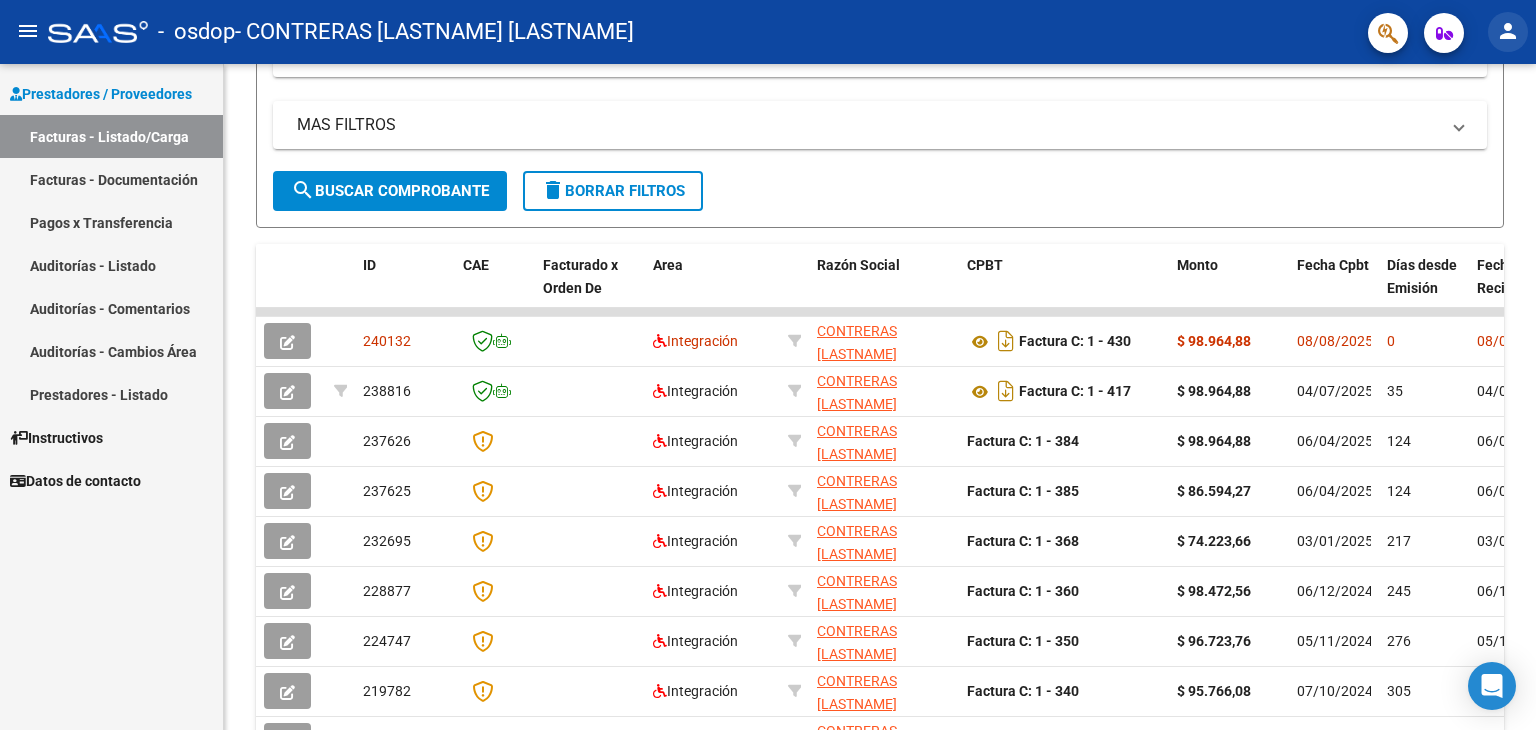click on "person" 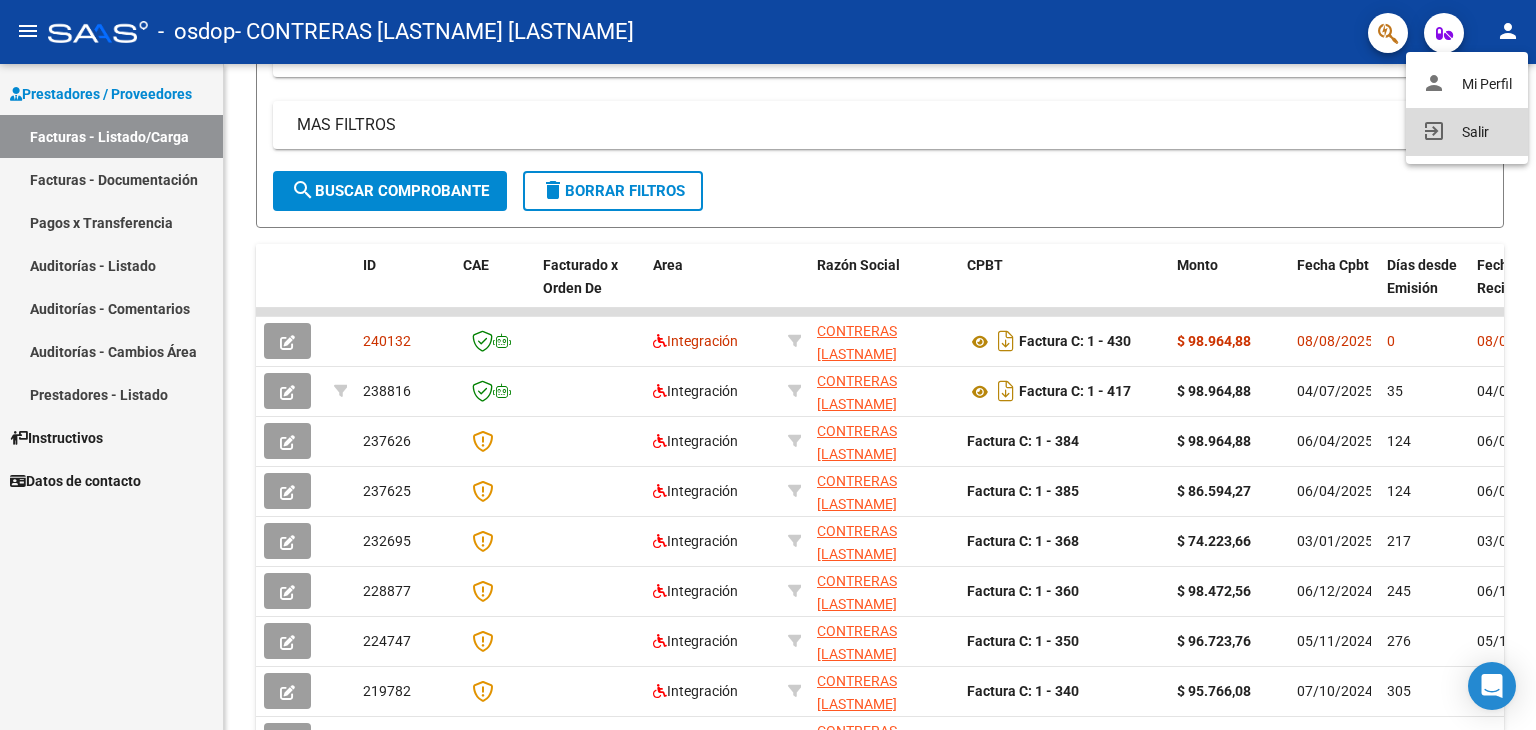 click on "exit_to_app" at bounding box center (1434, 131) 